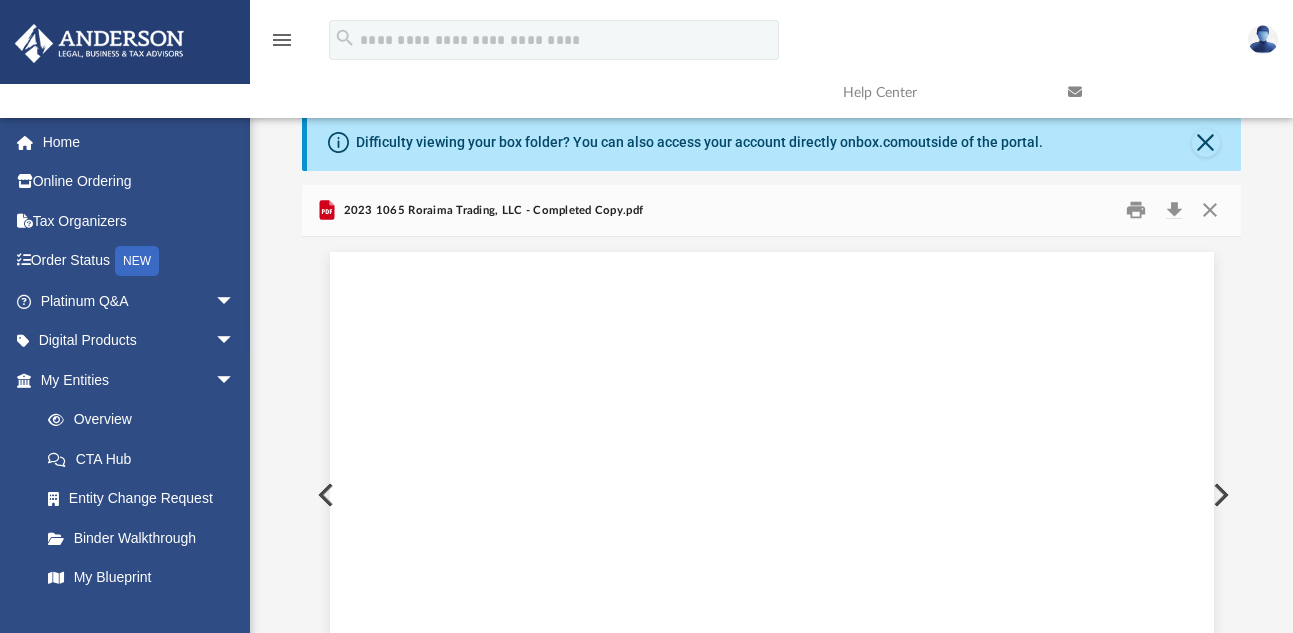 scroll, scrollTop: 119, scrollLeft: 0, axis: vertical 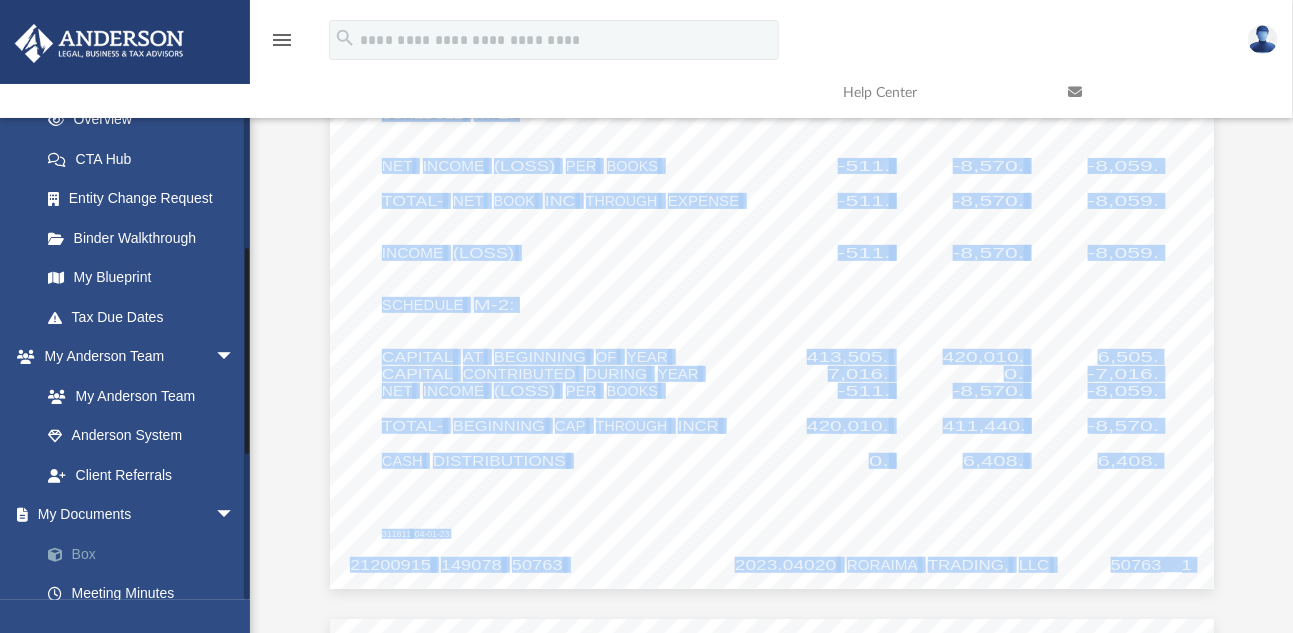 click on "Box" at bounding box center [146, 554] 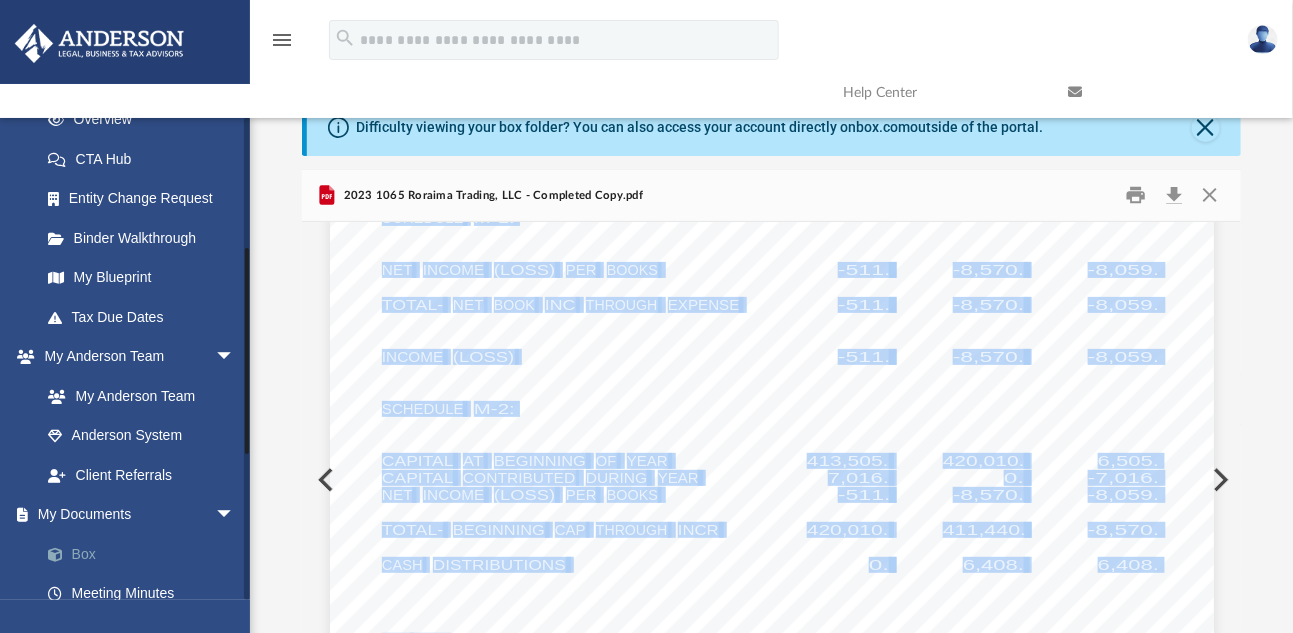click on "Box" at bounding box center (146, 554) 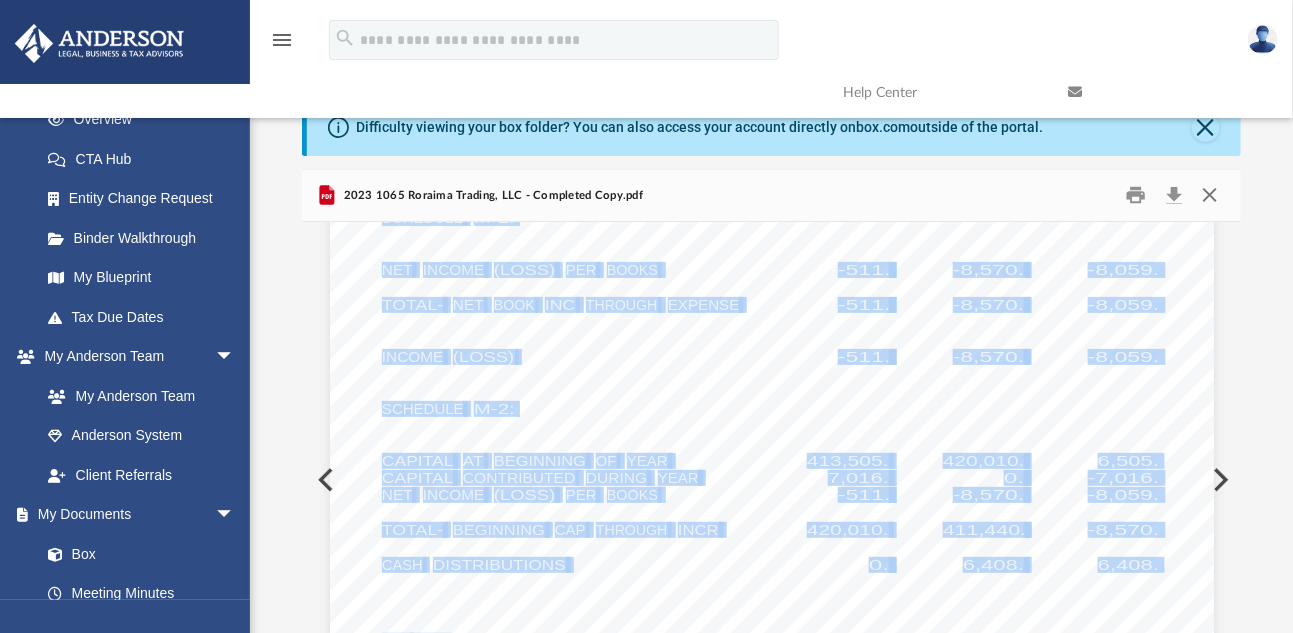 click at bounding box center (1209, 195) 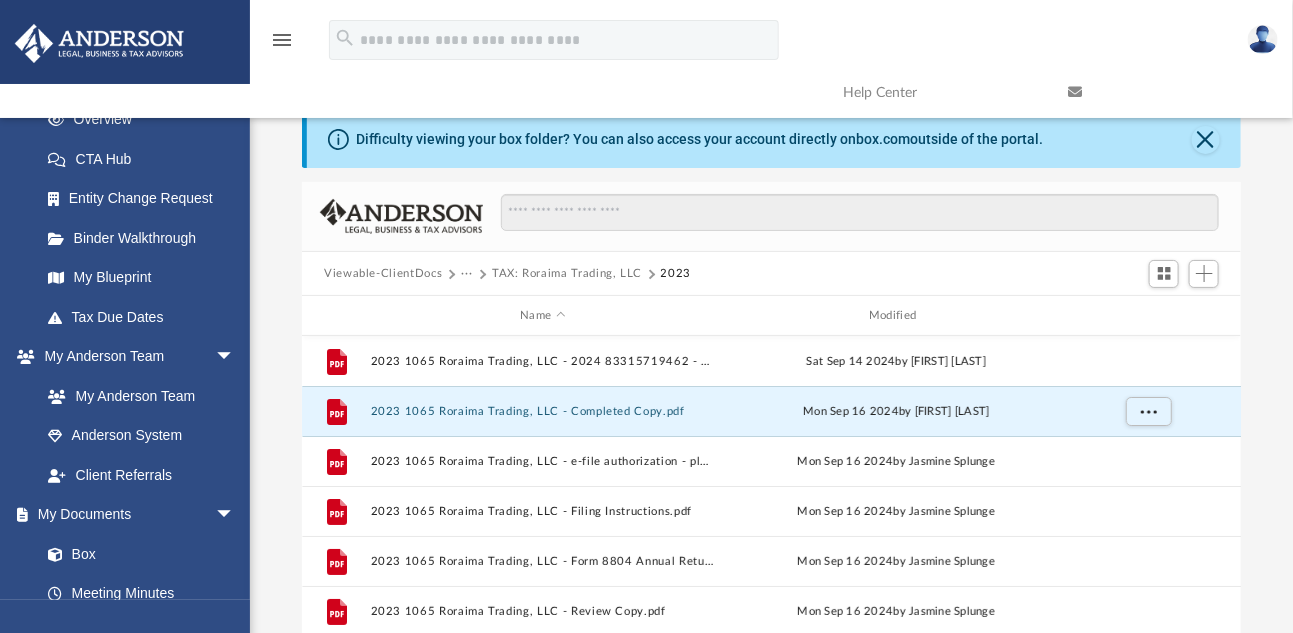 scroll, scrollTop: 0, scrollLeft: 0, axis: both 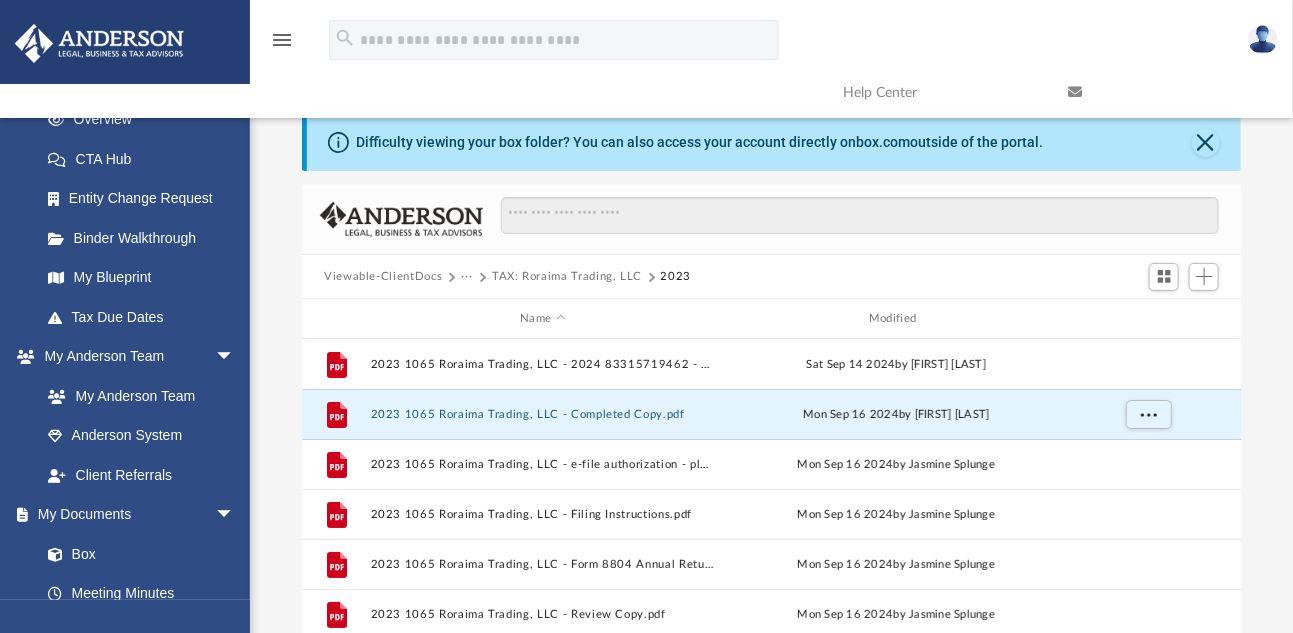 click on "TAX: Roraima Trading, LLC" at bounding box center [567, 277] 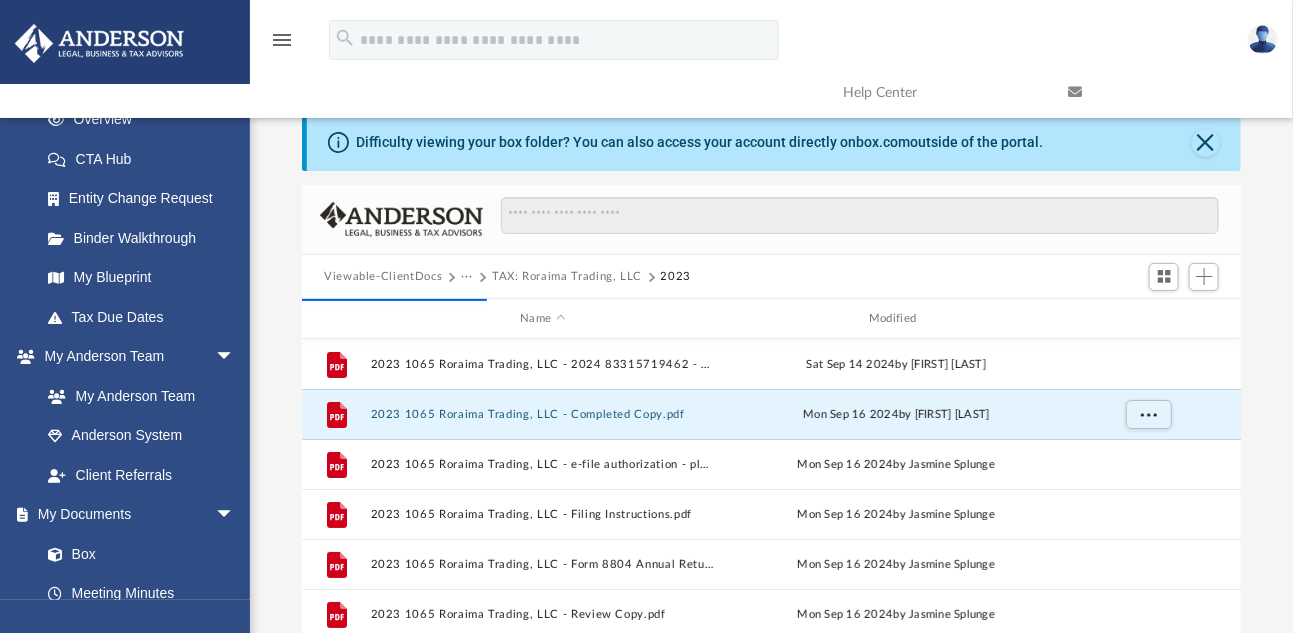 click on "Viewable-ClientDocs" at bounding box center [383, 277] 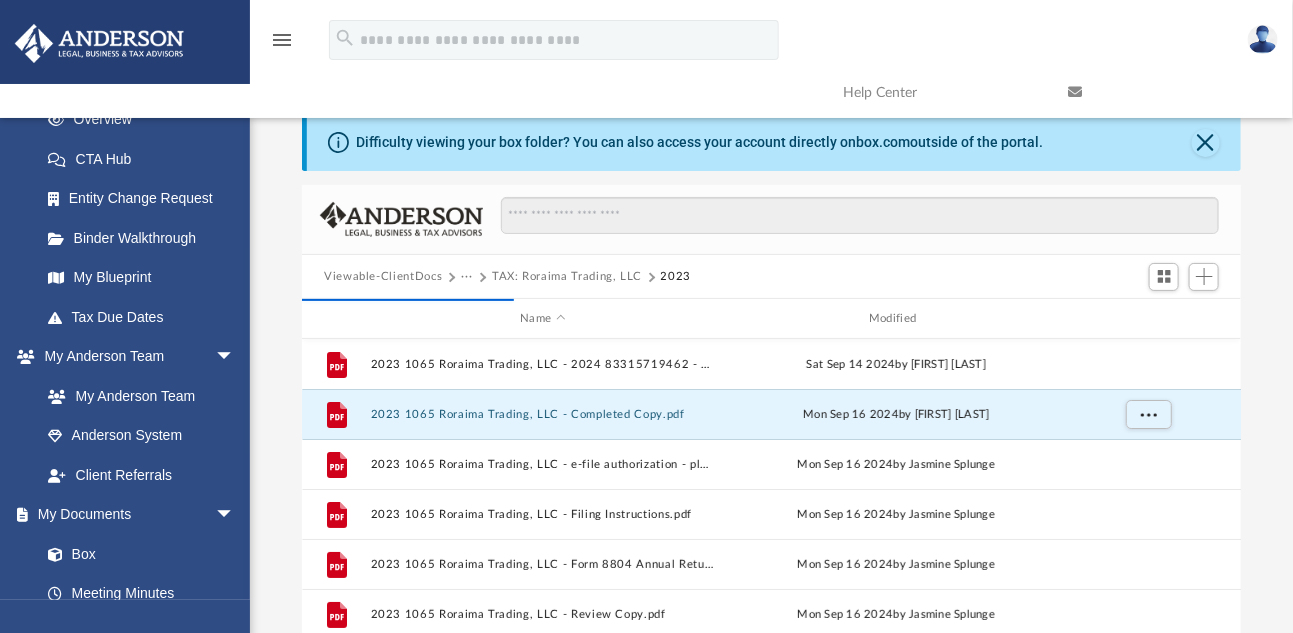 click on "Viewable-ClientDocs" at bounding box center [383, 277] 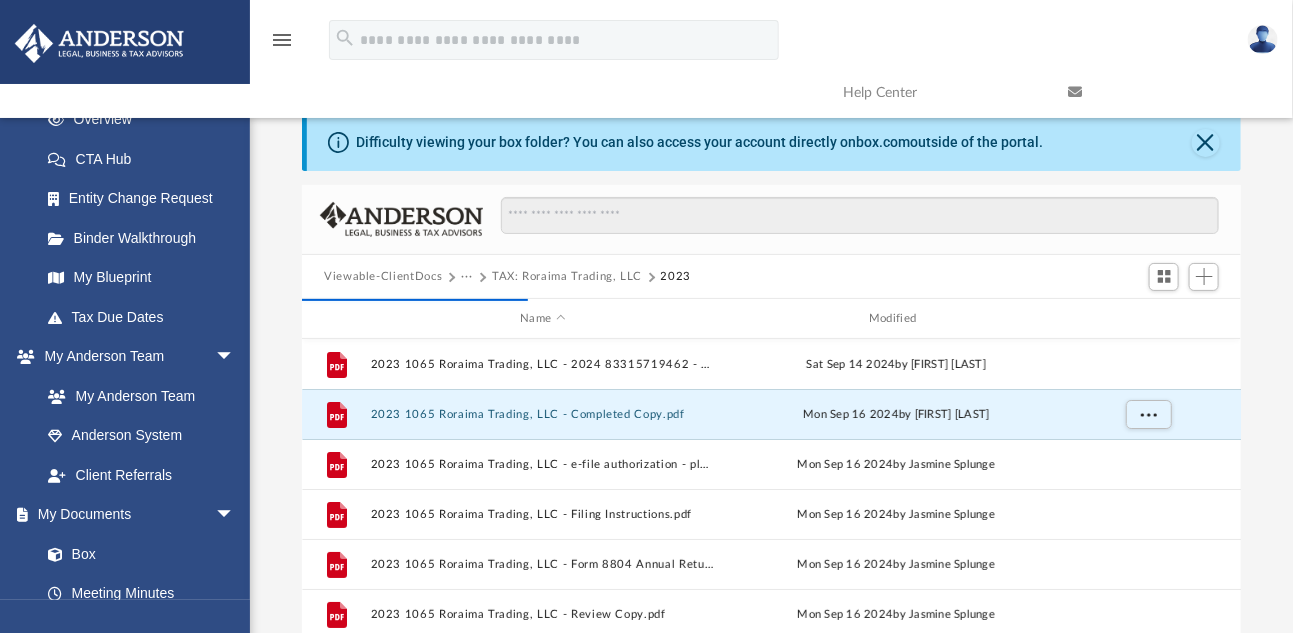 click on "···" at bounding box center [467, 277] 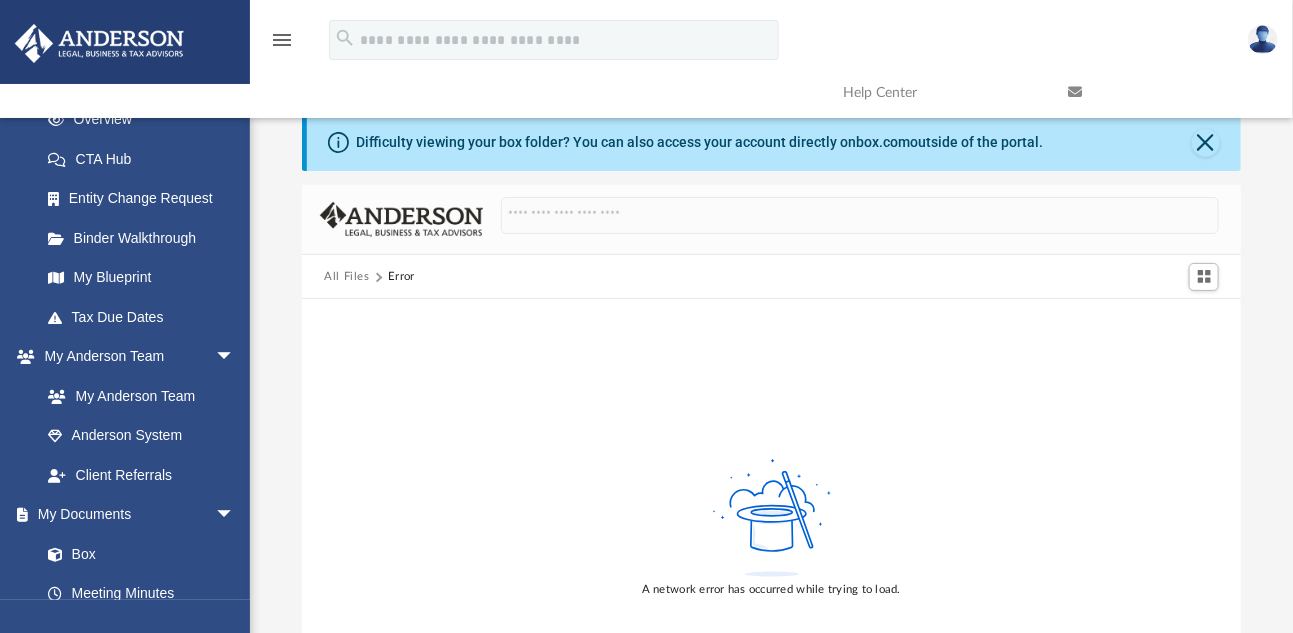 click on "All Files" at bounding box center (347, 277) 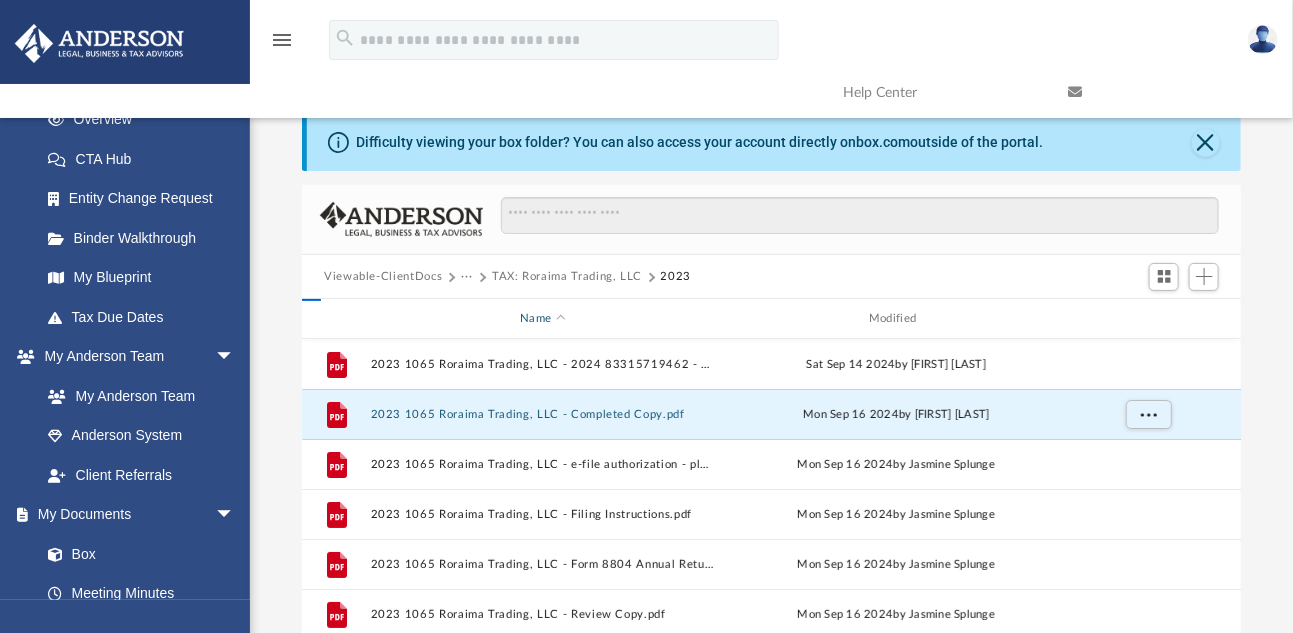 scroll, scrollTop: 16, scrollLeft: 16, axis: both 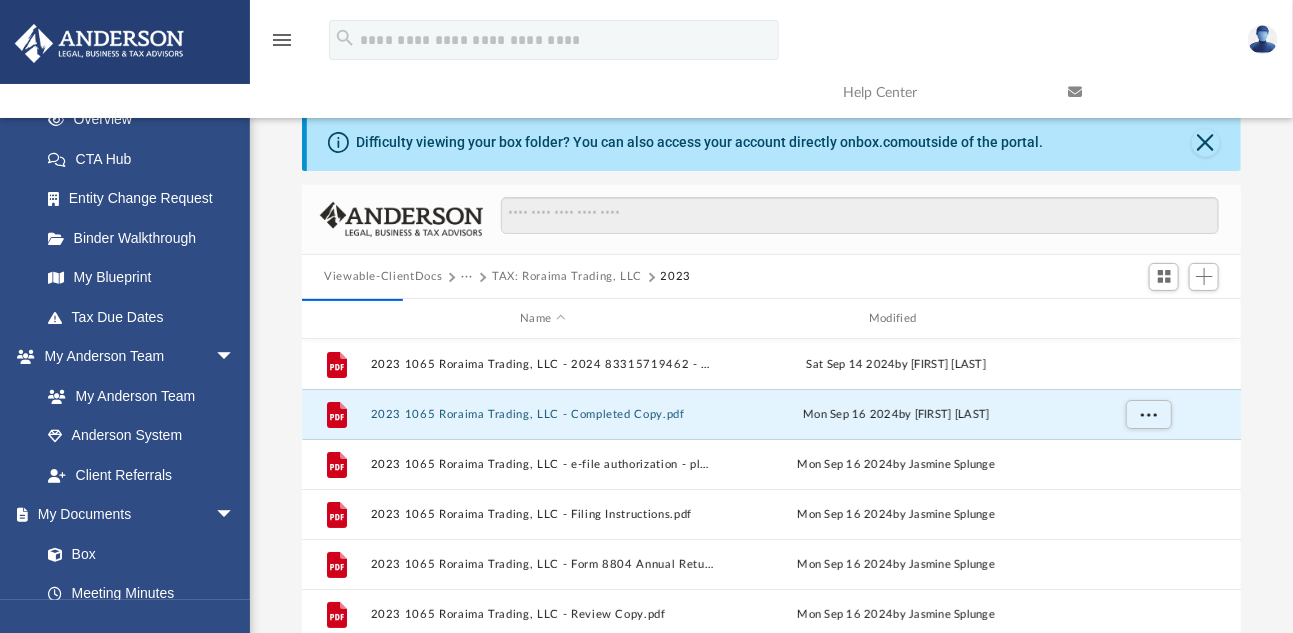 click on "Viewable-ClientDocs" at bounding box center (383, 277) 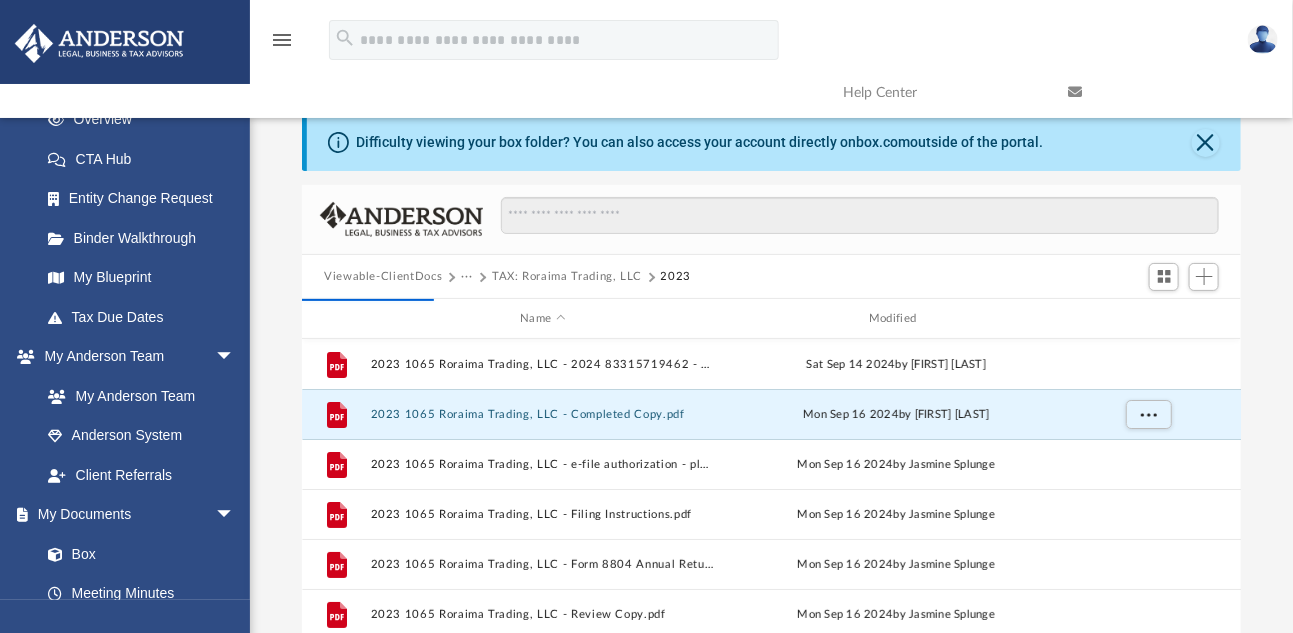 click on "Viewable-ClientDocs" at bounding box center [383, 277] 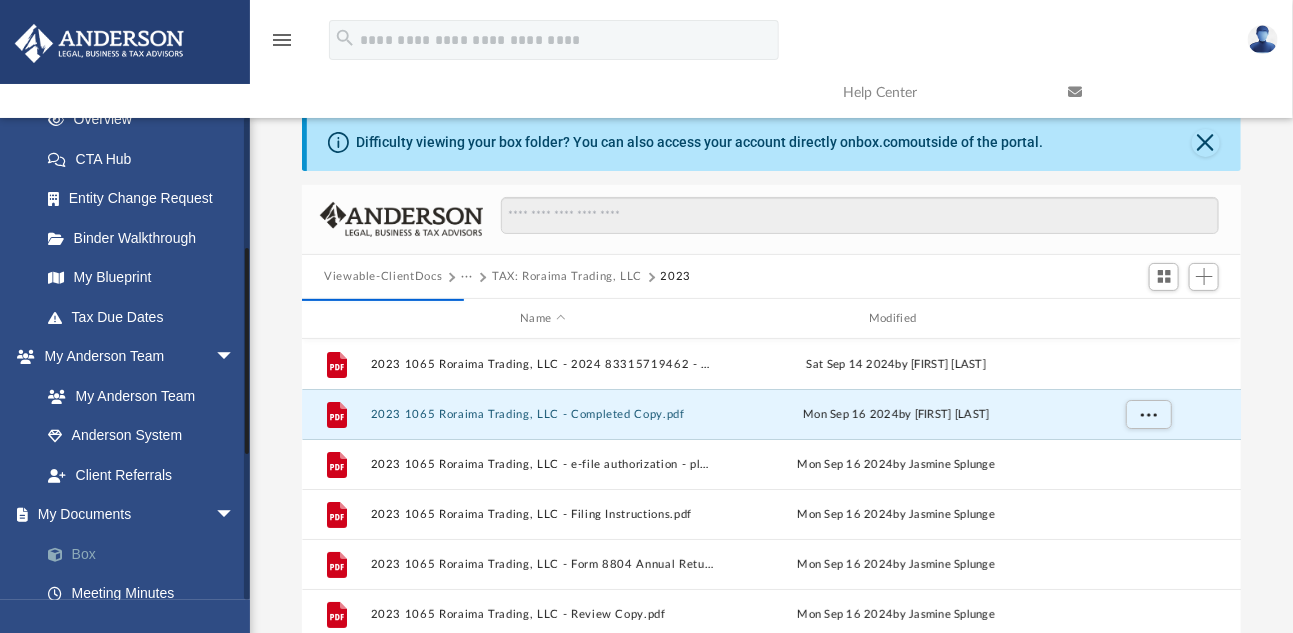 click on "Box" at bounding box center [146, 554] 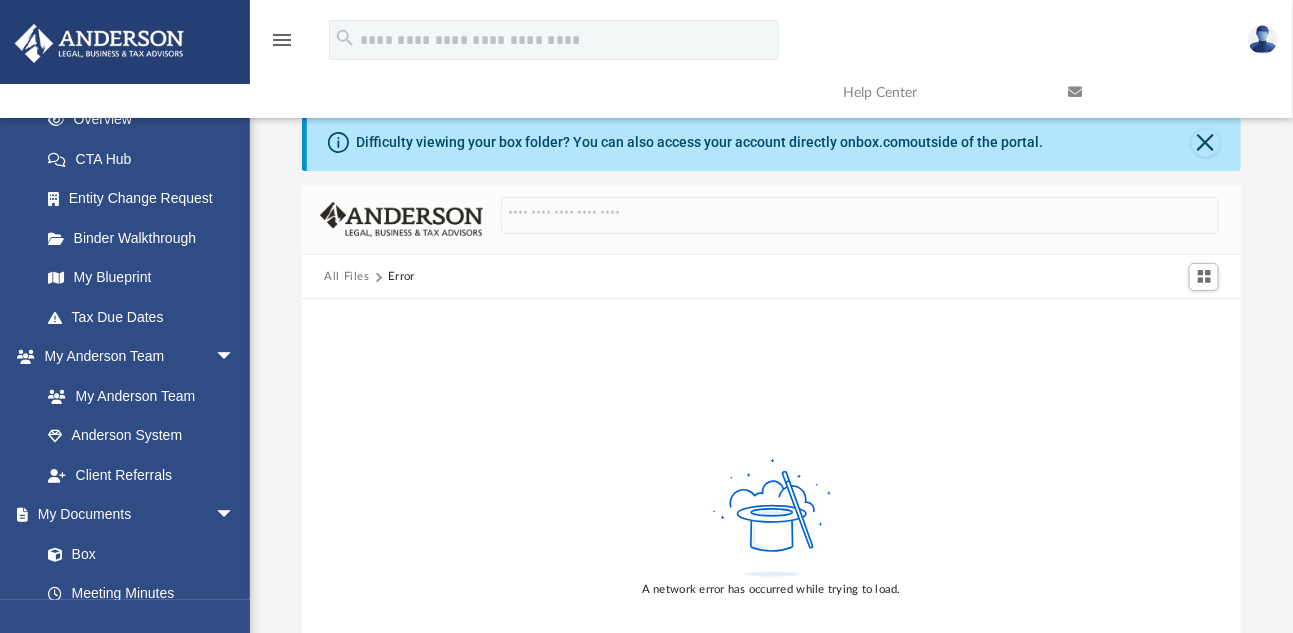 click on "All Files" at bounding box center [347, 277] 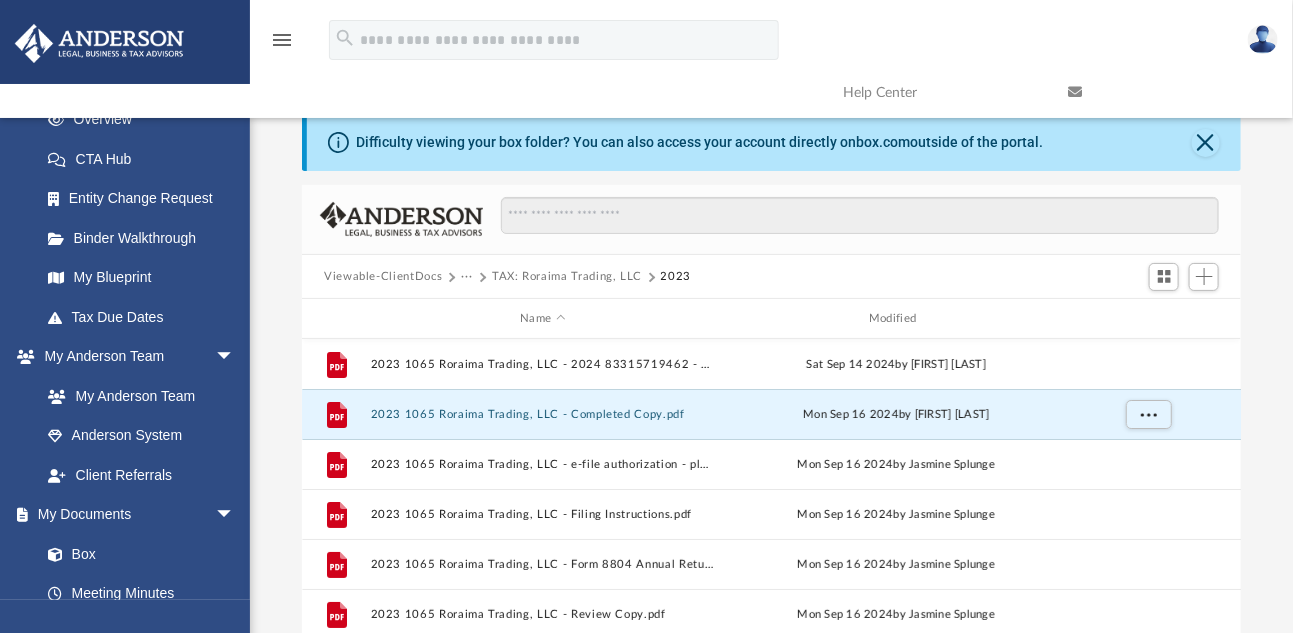 scroll, scrollTop: 16, scrollLeft: 16, axis: both 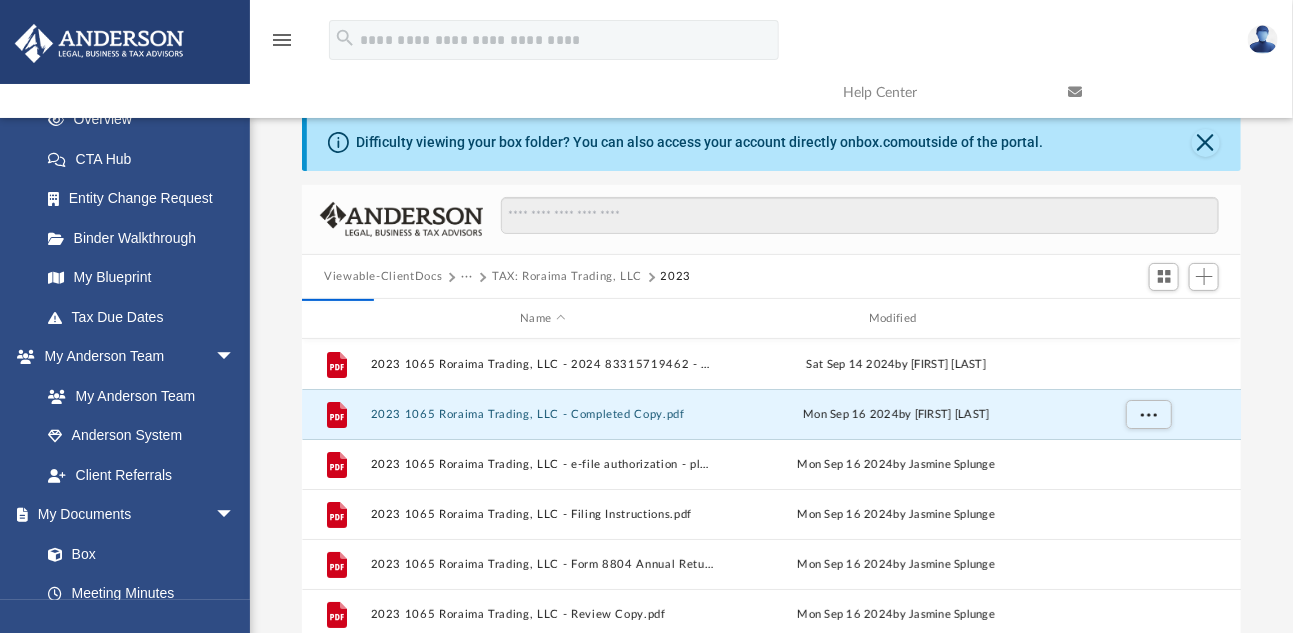 click on "Viewable-ClientDocs" at bounding box center (383, 277) 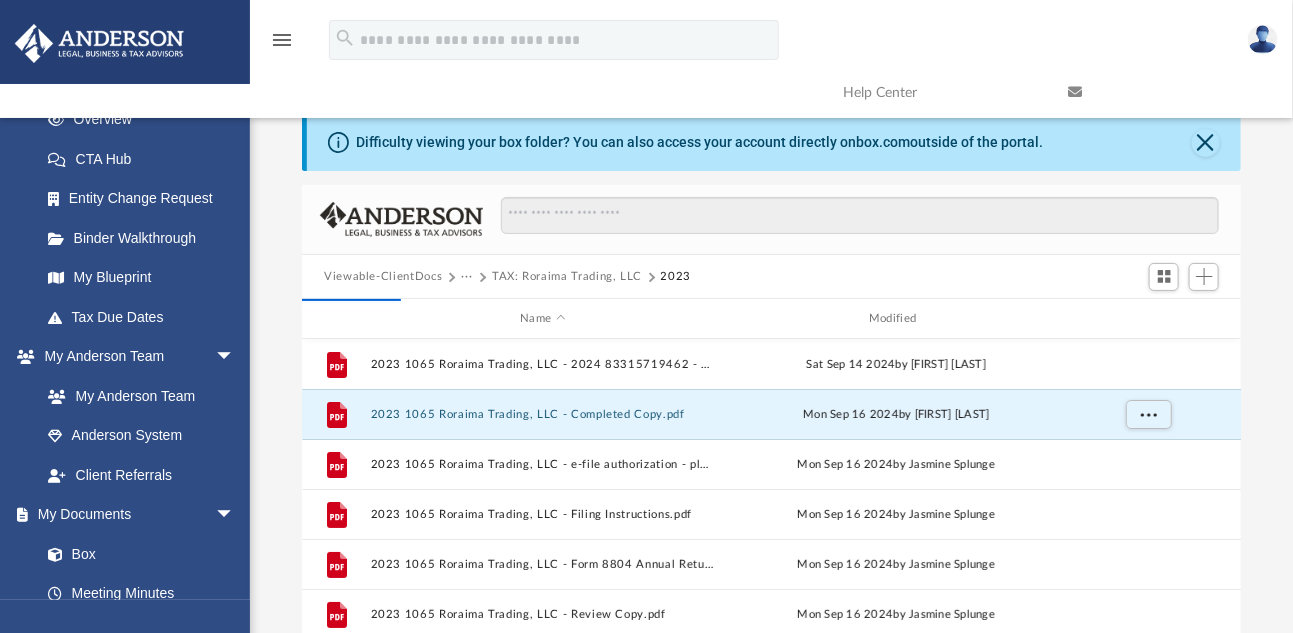 drag, startPoint x: 432, startPoint y: 275, endPoint x: 461, endPoint y: 275, distance: 29 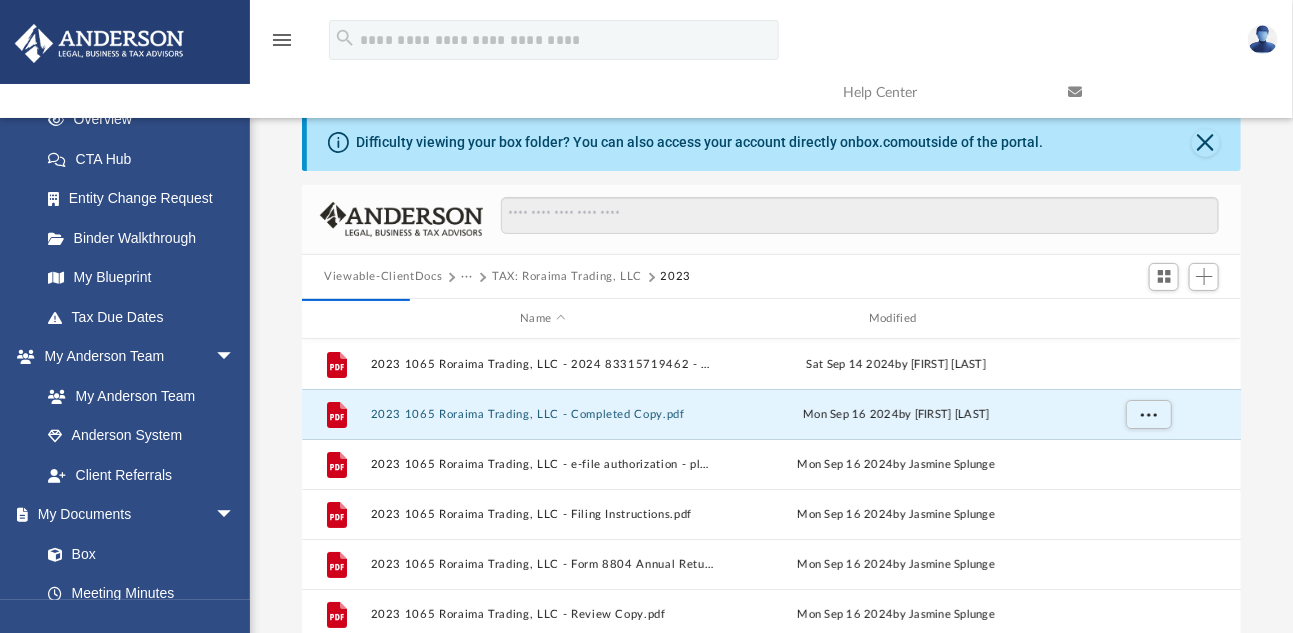 click on "TAX: Roraima Trading, LLC" at bounding box center [567, 277] 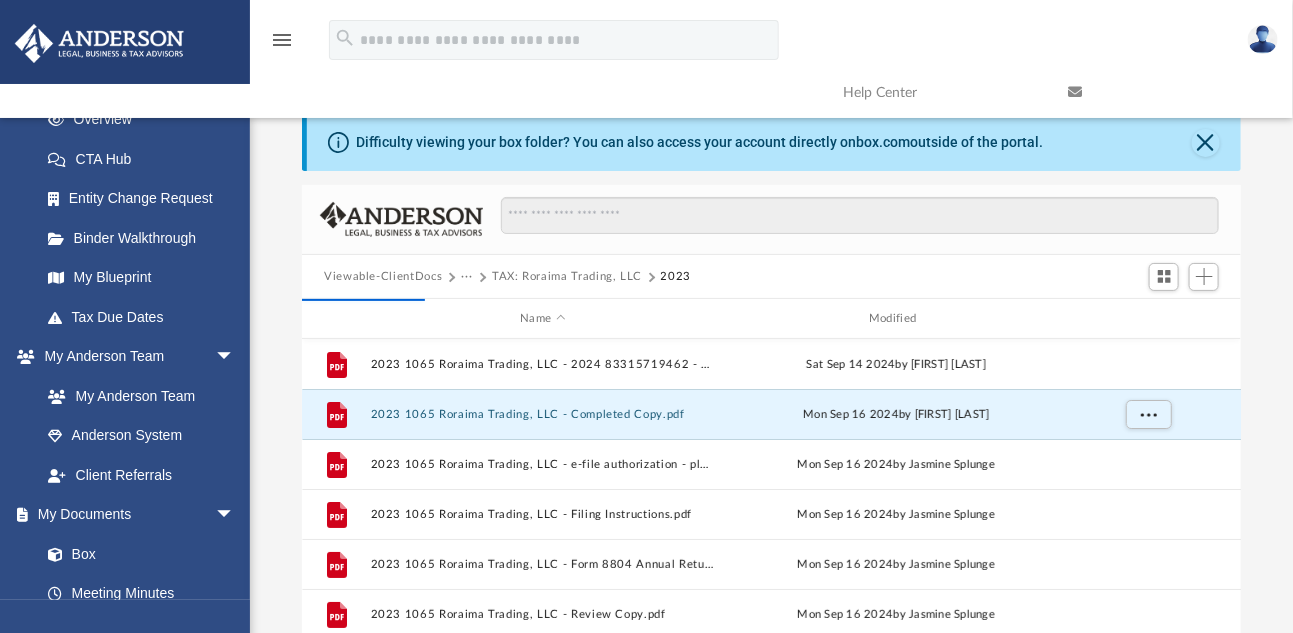click on "2023" at bounding box center (676, 277) 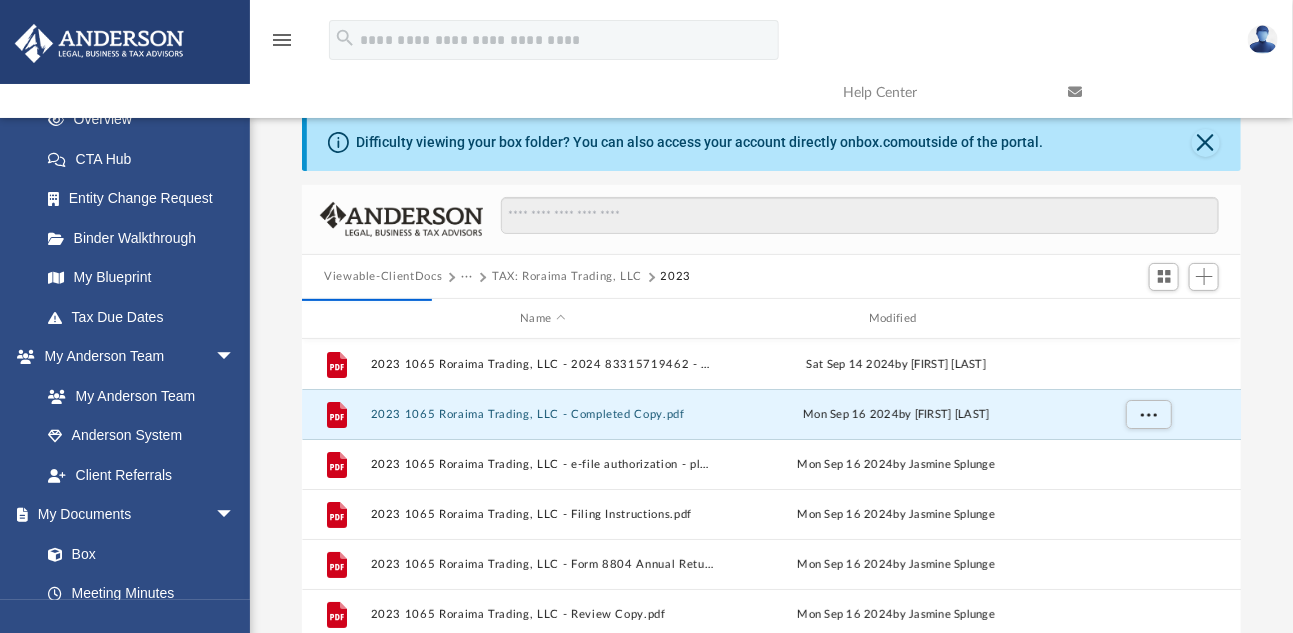 click on "TAX: Roraima Trading, LLC" at bounding box center [567, 277] 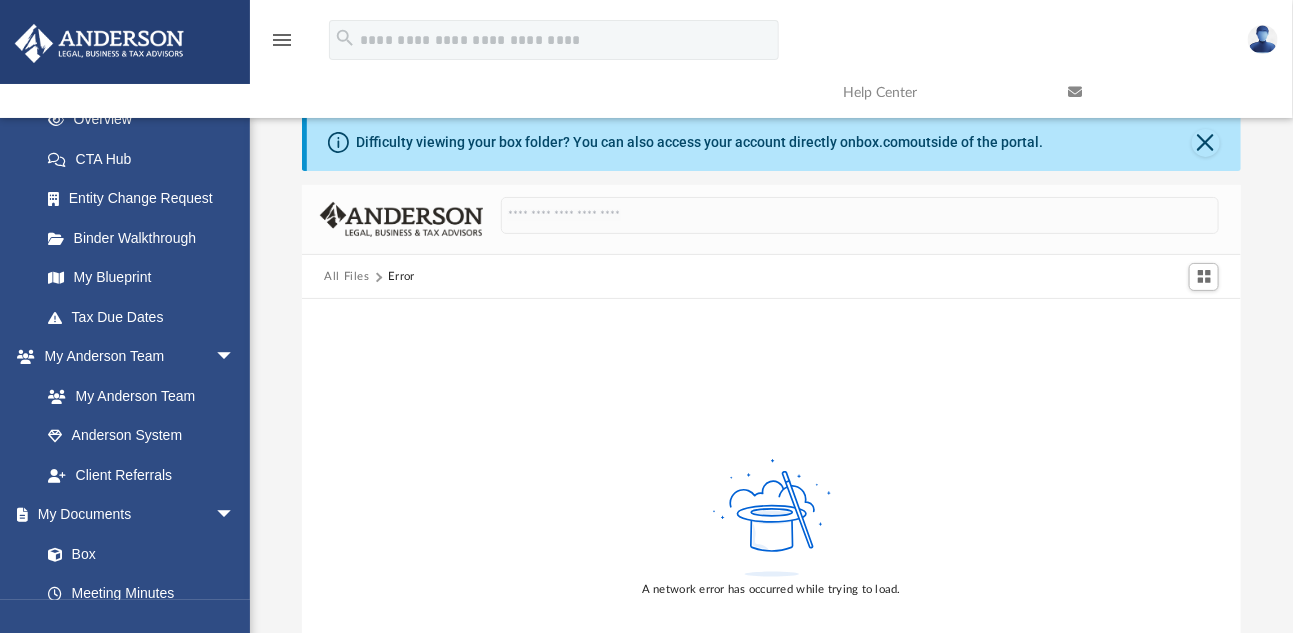 click on "All Files" at bounding box center (347, 277) 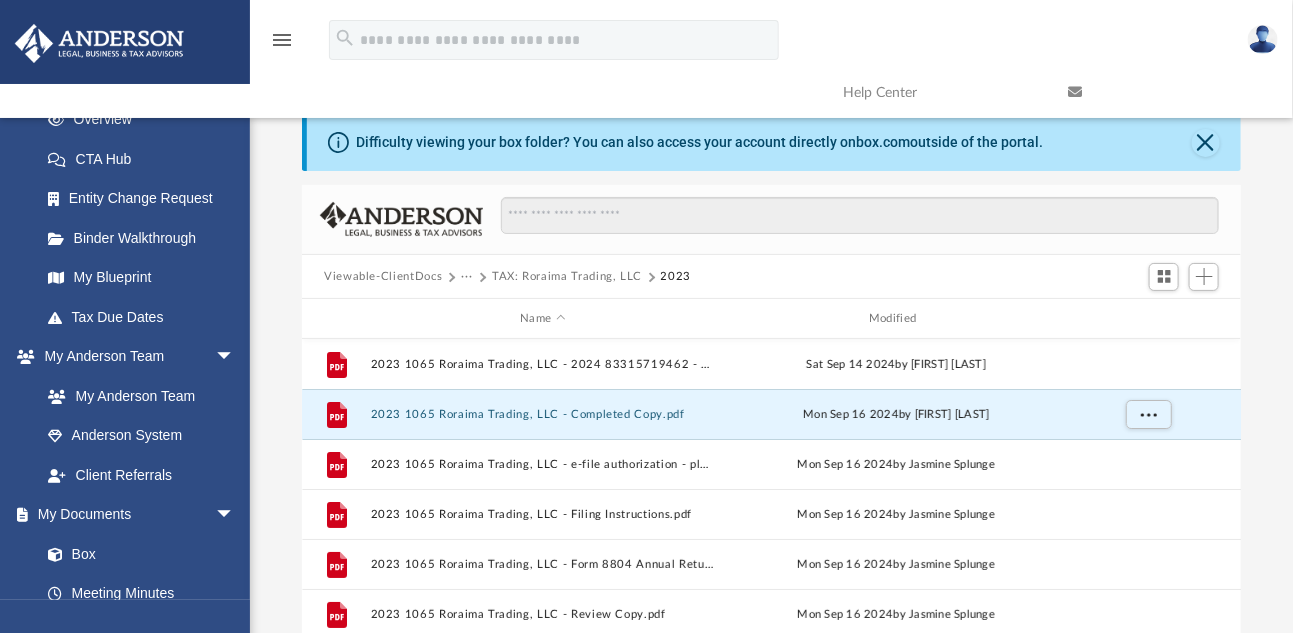 scroll, scrollTop: 16, scrollLeft: 16, axis: both 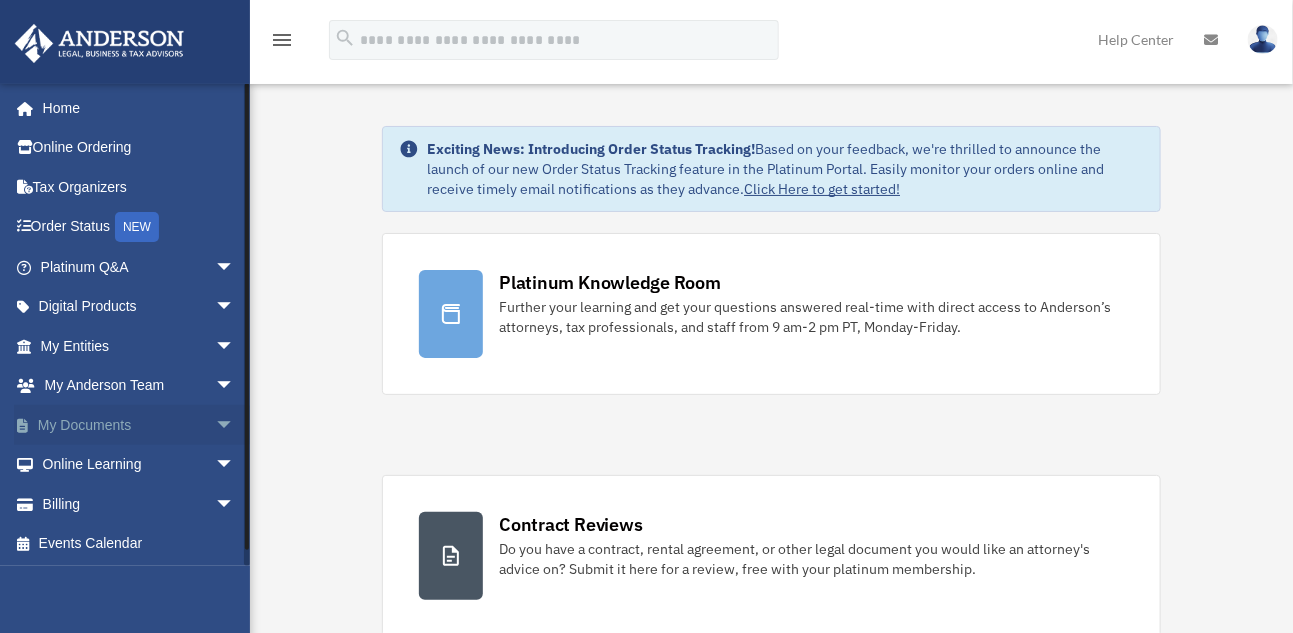 click on "My Documents arrow_drop_down" at bounding box center [139, 425] 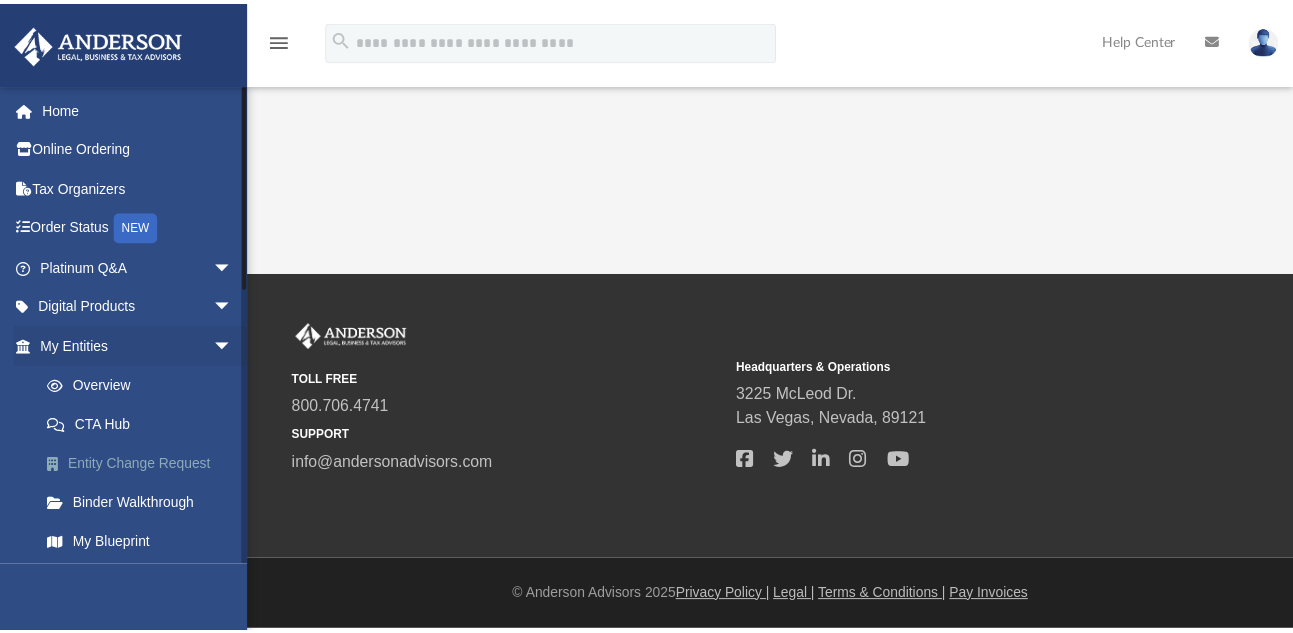 scroll, scrollTop: 0, scrollLeft: 0, axis: both 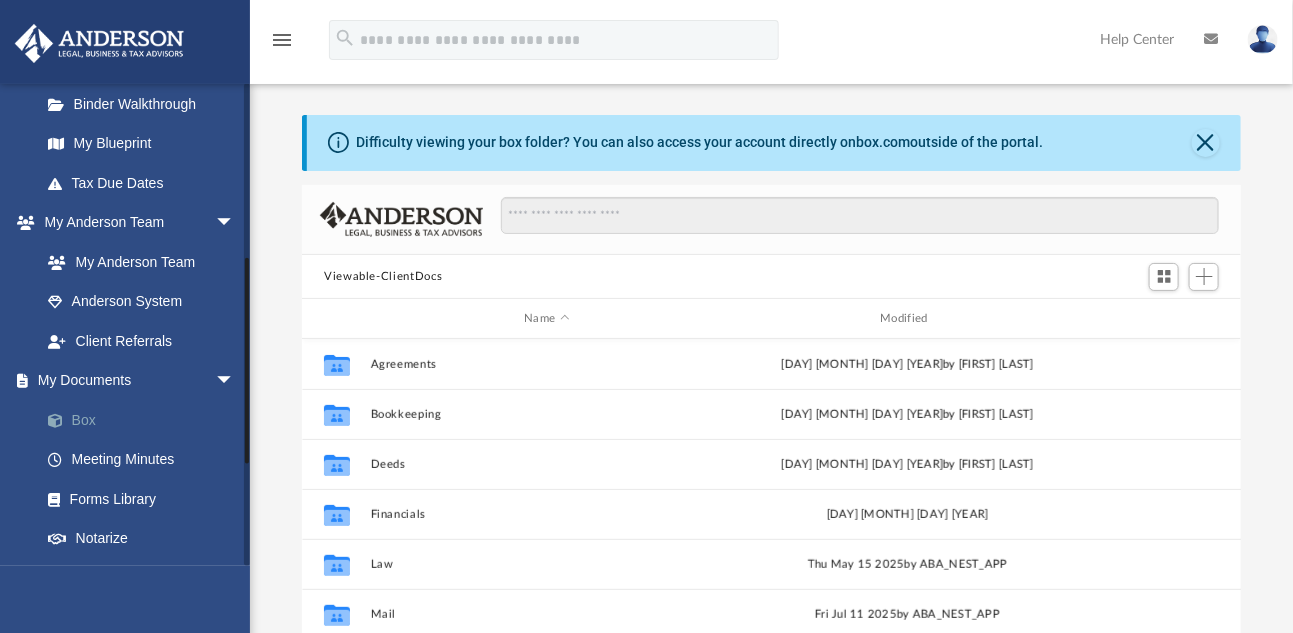 click on "Box" at bounding box center [146, 420] 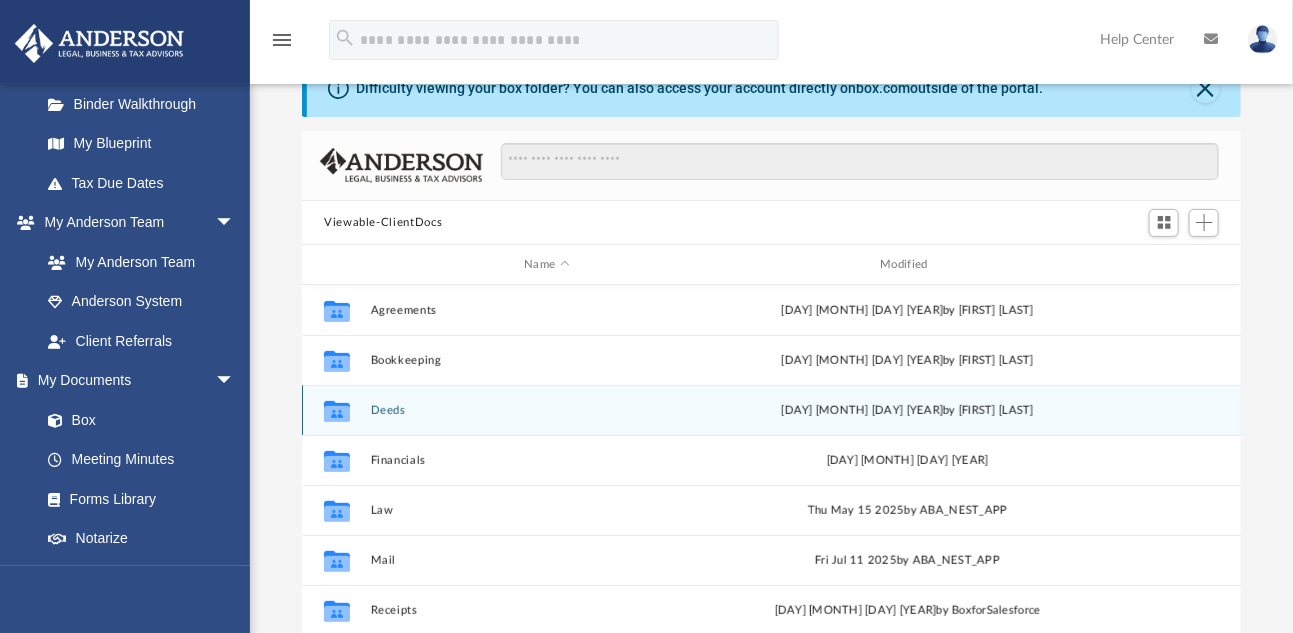 scroll, scrollTop: 200, scrollLeft: 0, axis: vertical 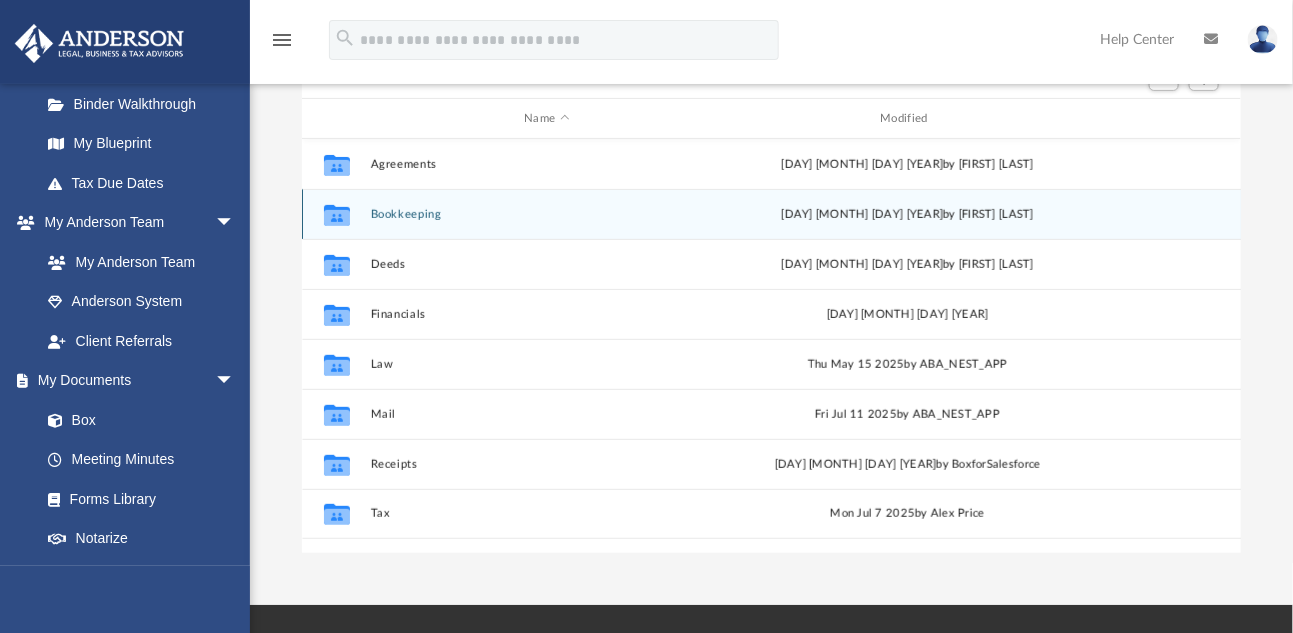 click on "Bookkeeping" at bounding box center (547, 214) 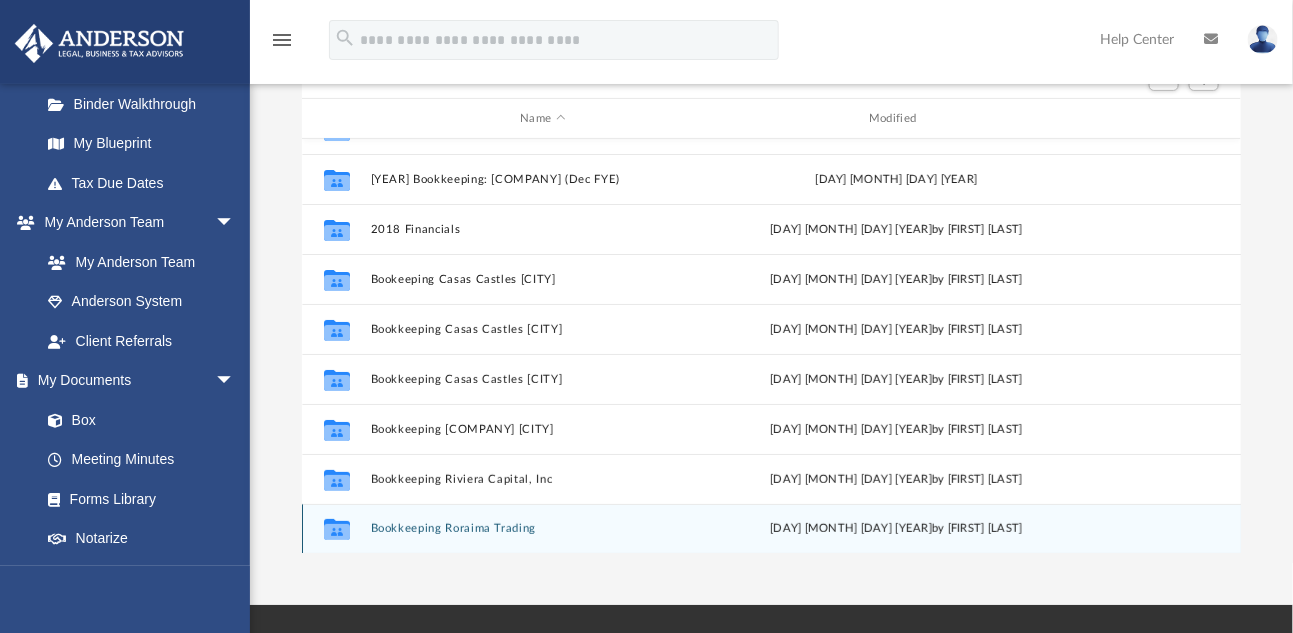 click on "Collaborated Folder [YEAR] Bookkeeping [DAY] [MONTH] [YEAR]  by [FIRST] [LAST] Collaborated Folder [YEAR] Bookkeeping: [COMPANY] (Dec FYE) [DAY] [MONTH] [YEAR] Collaborated Folder [YEAR] Financials [DAY] [MONTH] [YEAR]  by [FIRST] [LAST] Collaborated Folder Bookeeping Casas Castles [CITY] [DAY] [MONTH] [YEAR]  by [FIRST] [LAST] Collaborated Folder Bookkeeping Casas Castles [CITY] [DAY] [MONTH] [YEAR]  by [FIRST] [LAST] Collaborated Folder Bookkeeping Casas Castles [CITY] [DAY] [MONTH] [YEAR]  by [FIRST] [LAST] Collaborated Folder Bookkeeping [COMPANY] [CITY] [DAY] [MONTH] [YEAR]  by [FIRST] [LAST] Collaborated Folder Bookkeeping [COMPANY] [INC] [DAY] [MONTH] [YEAR]  by [FIRST] [LAST] Collaborated Folder Bookkeeping [COMPANY] [DAY] [MONTH] [YEAR]  by [FIRST] [LAST]" at bounding box center (771, 346) 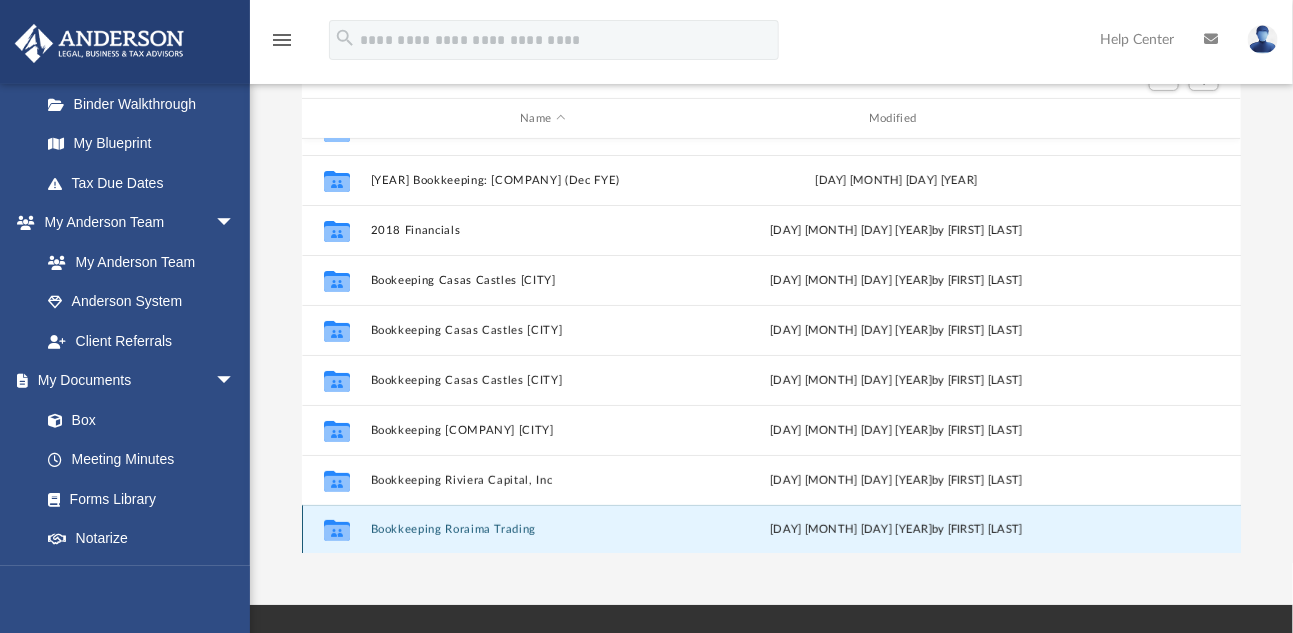 click on "Bookkeeping Roraima Trading" at bounding box center (543, 530) 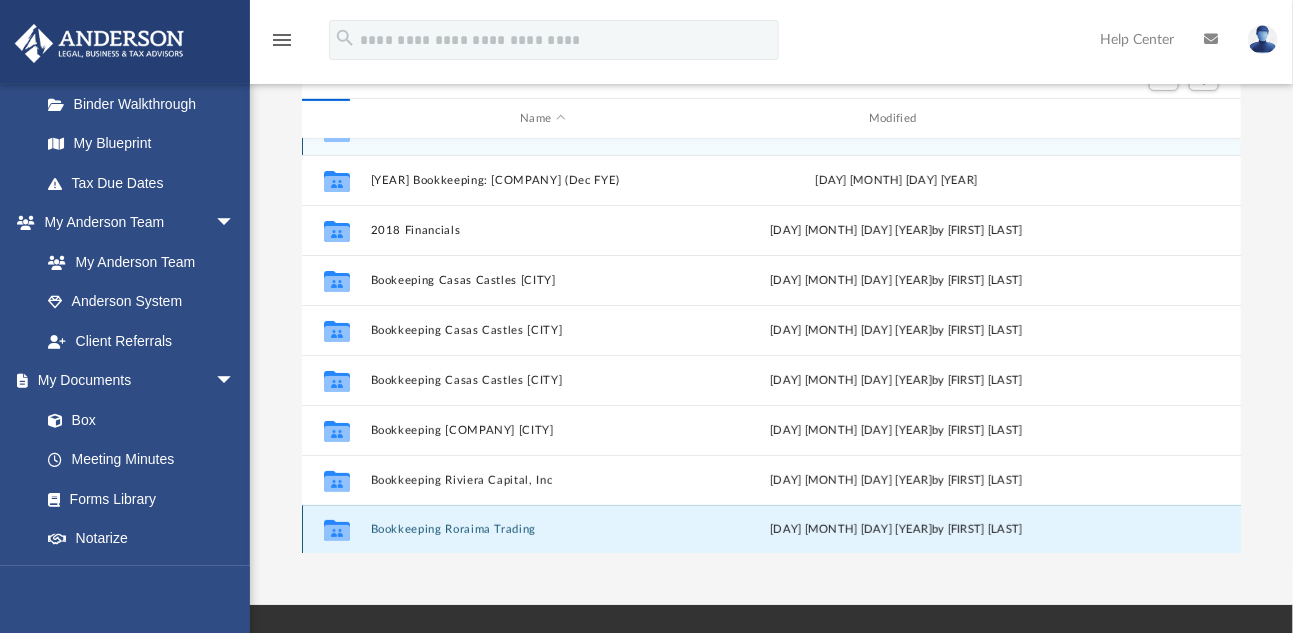 scroll, scrollTop: 0, scrollLeft: 0, axis: both 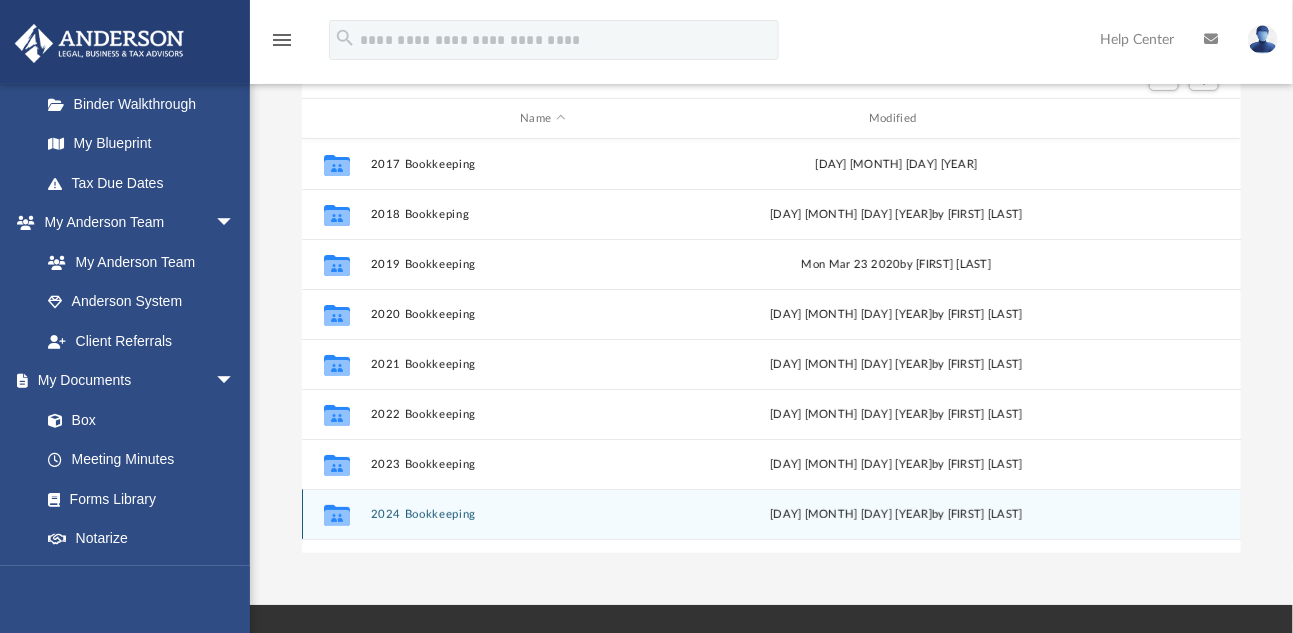 click on "Collaborated Folder [YEAR] Bookkeeping [DAY] [MONTH] [YEAR]  by [FIRST] [LAST]" at bounding box center (771, 514) 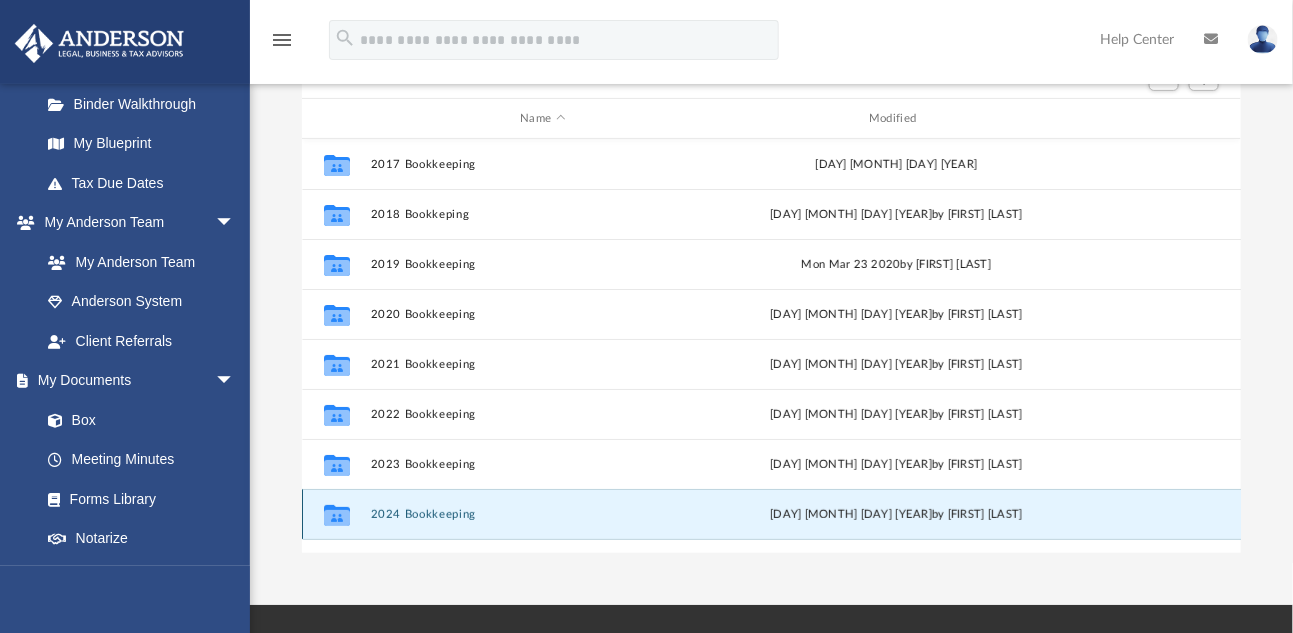 click on "2024 Bookkeeping" at bounding box center [543, 514] 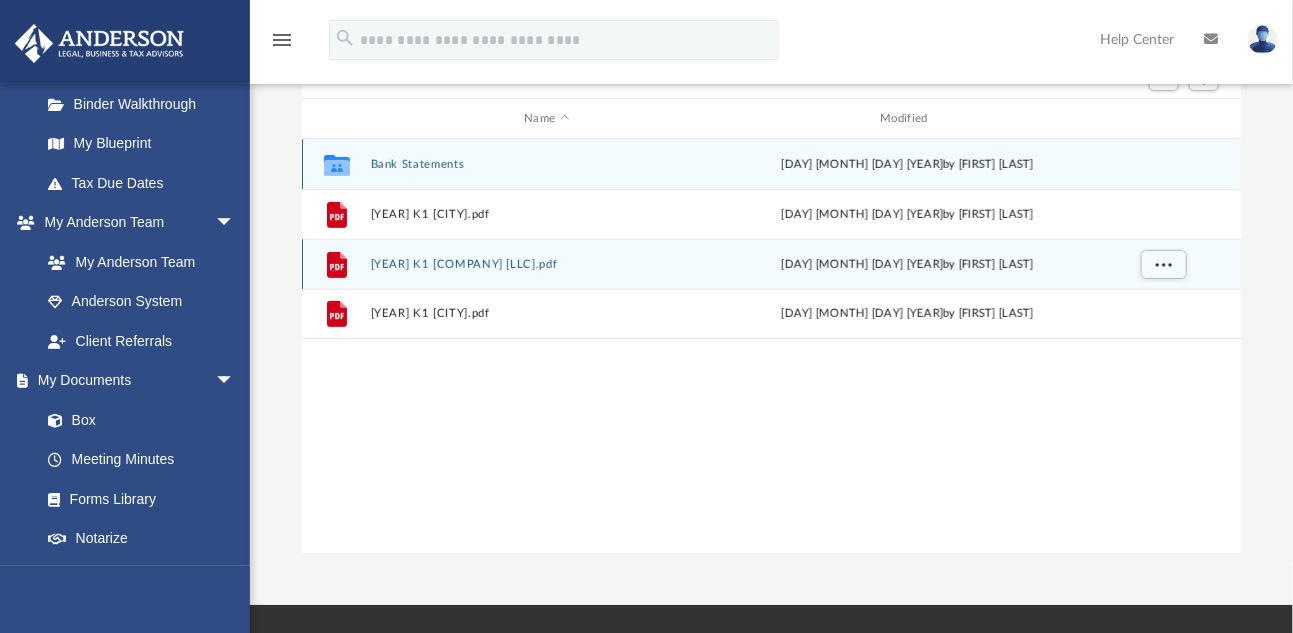 scroll, scrollTop: 99, scrollLeft: 0, axis: vertical 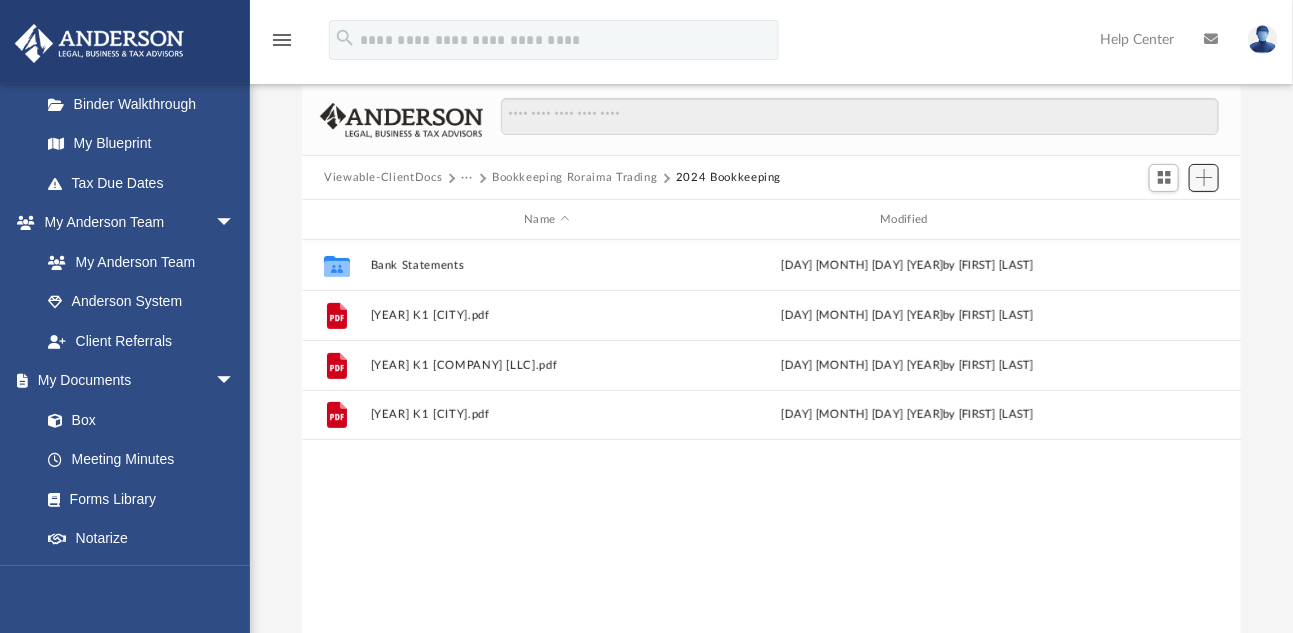 click at bounding box center [1204, 178] 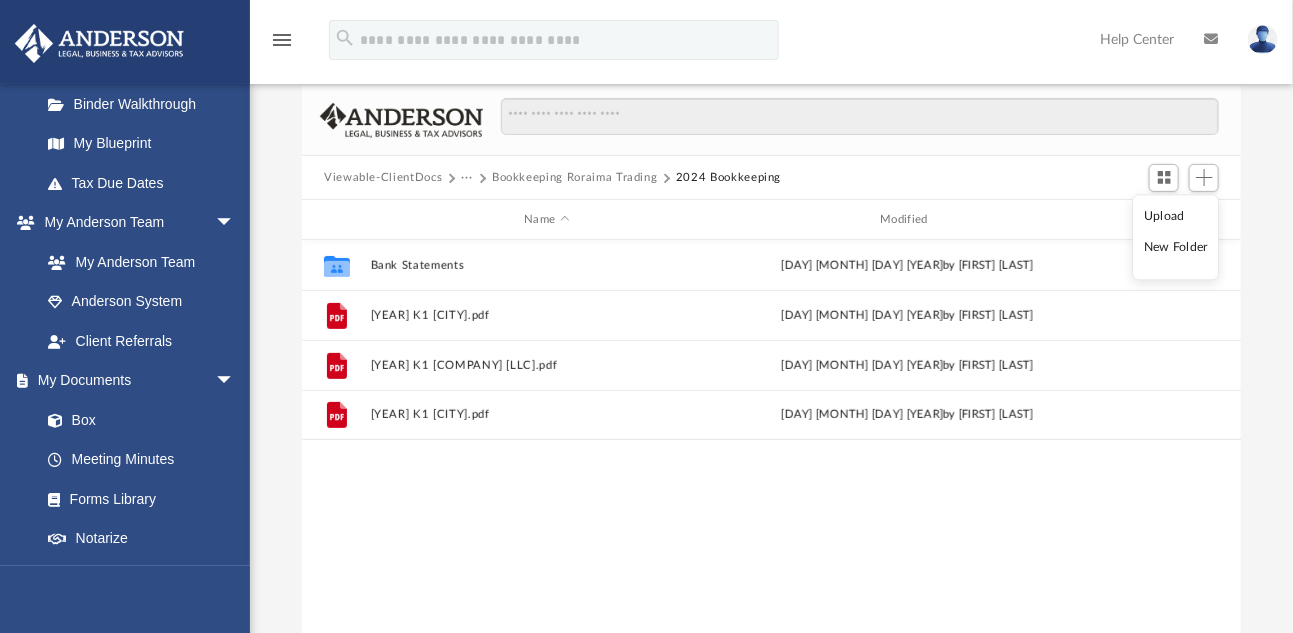 click on "Upload" at bounding box center [1176, 216] 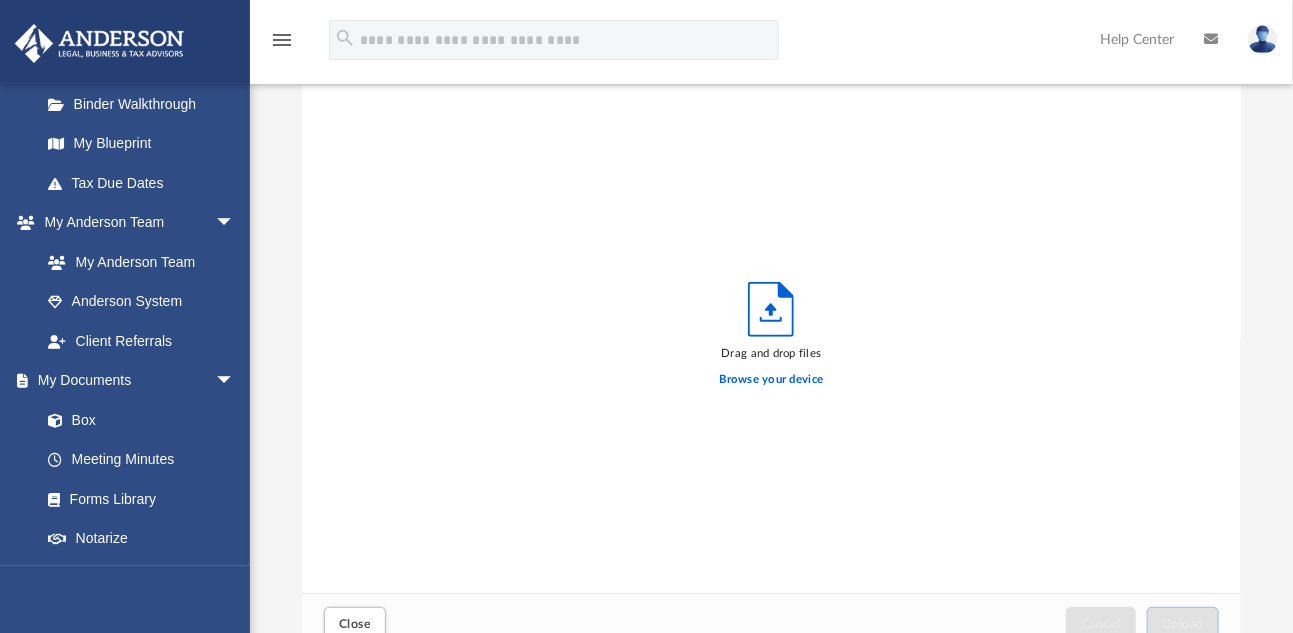 scroll, scrollTop: 16, scrollLeft: 16, axis: both 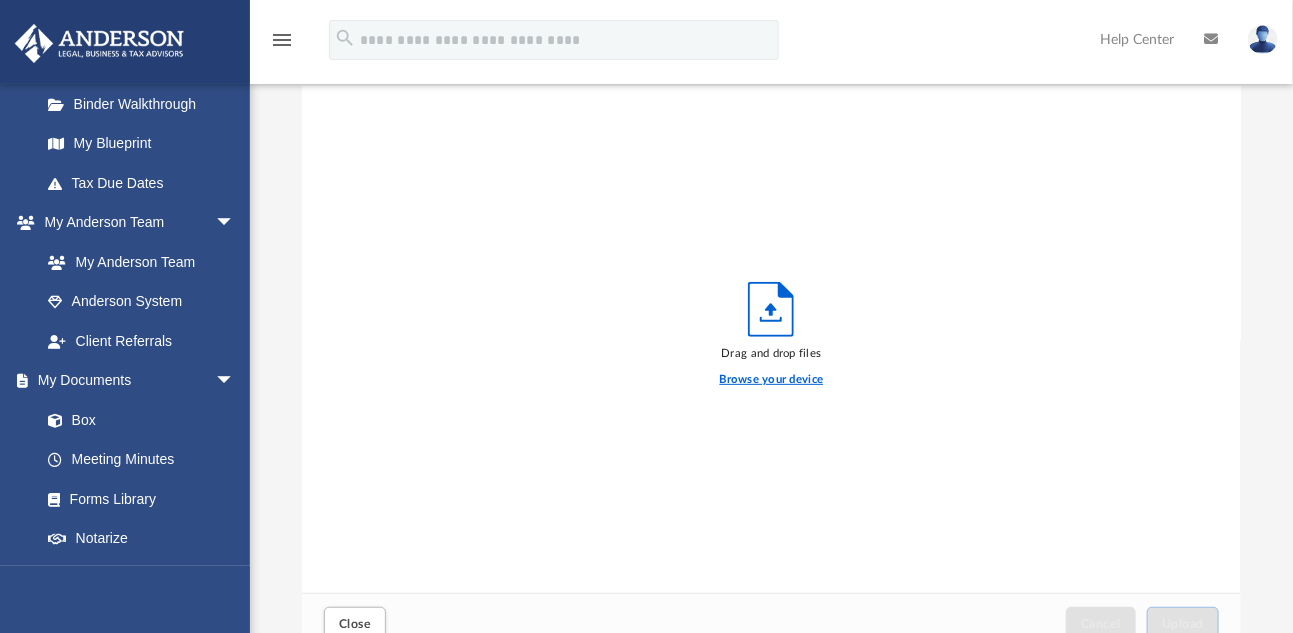 click on "Browse your device" at bounding box center [772, 380] 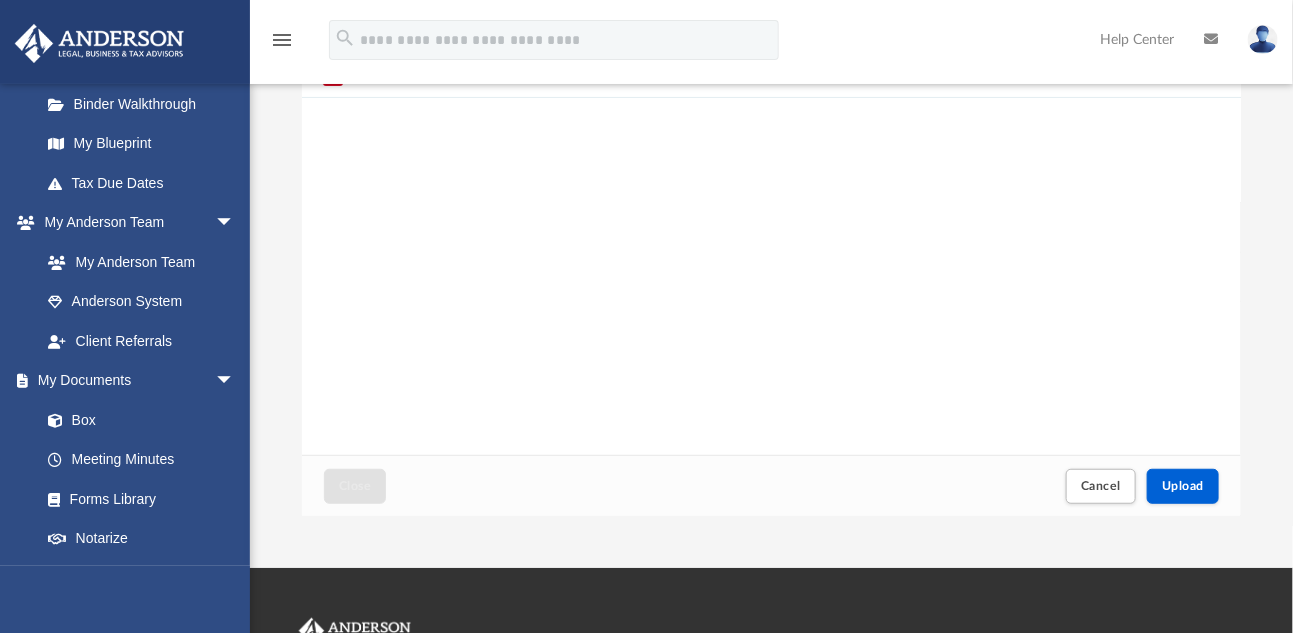 scroll, scrollTop: 400, scrollLeft: 0, axis: vertical 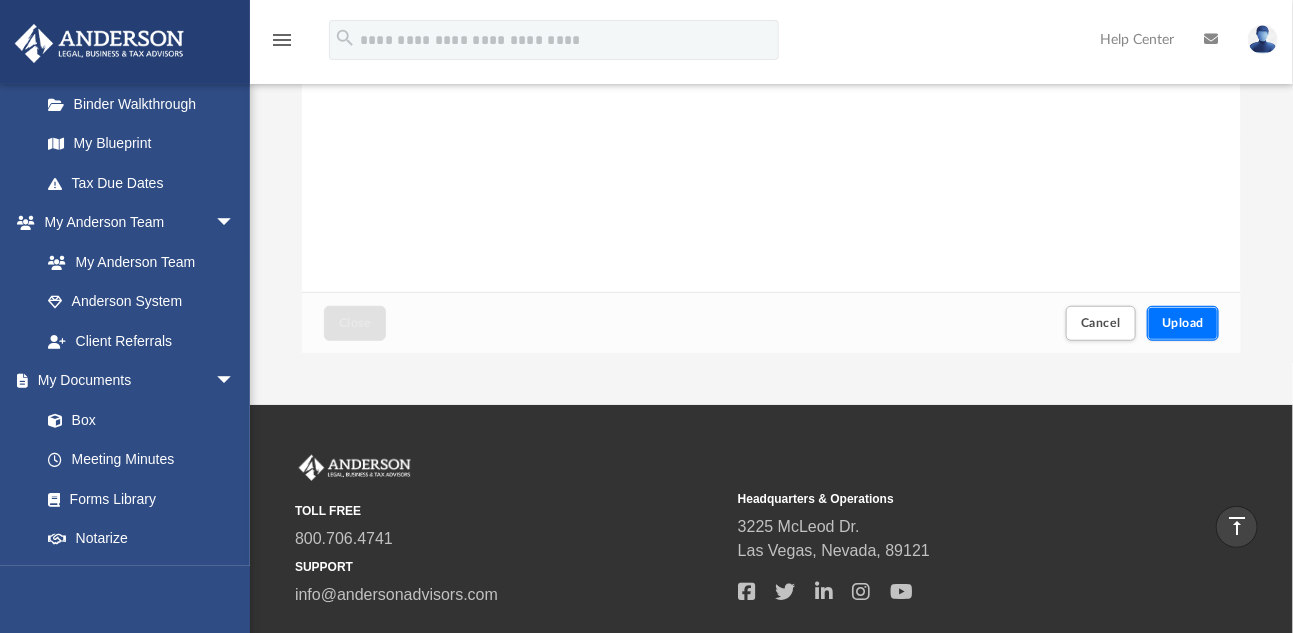 click on "Upload" at bounding box center [1183, 323] 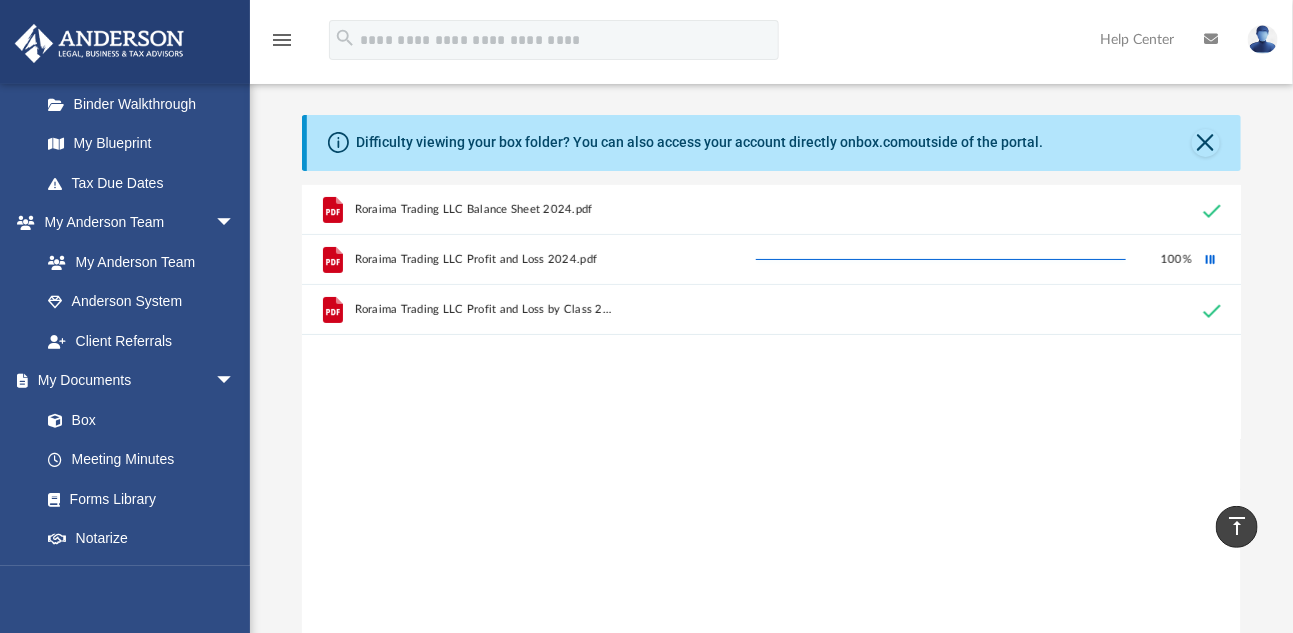 scroll, scrollTop: 0, scrollLeft: 0, axis: both 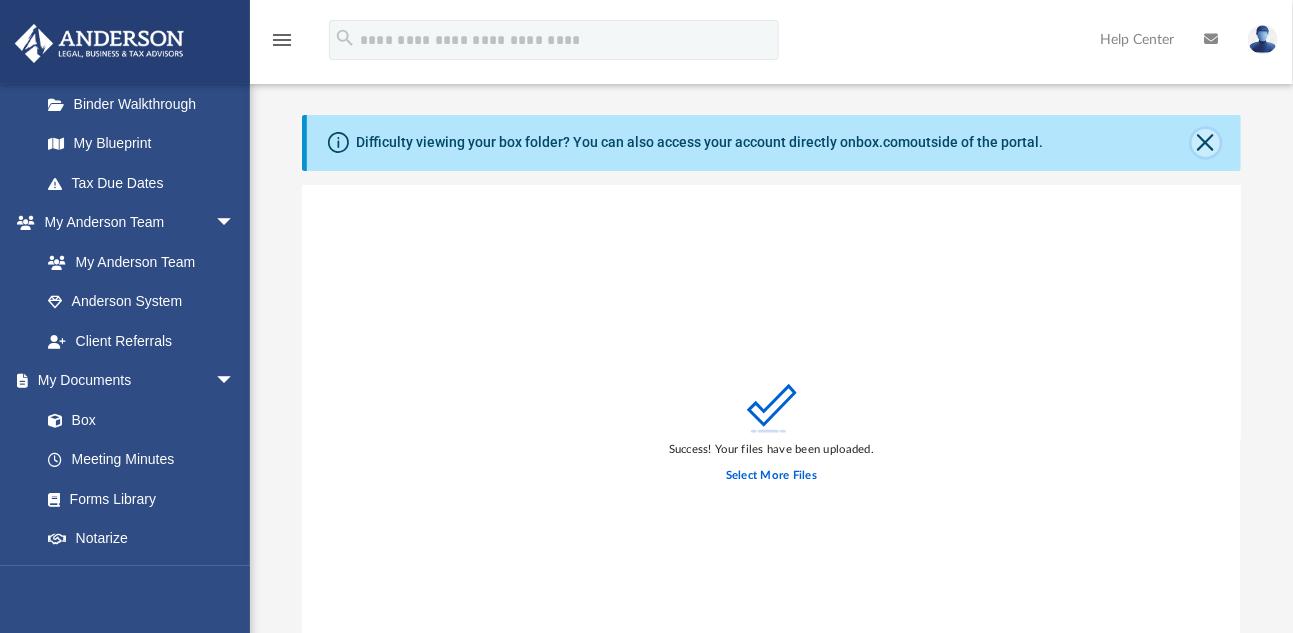 click 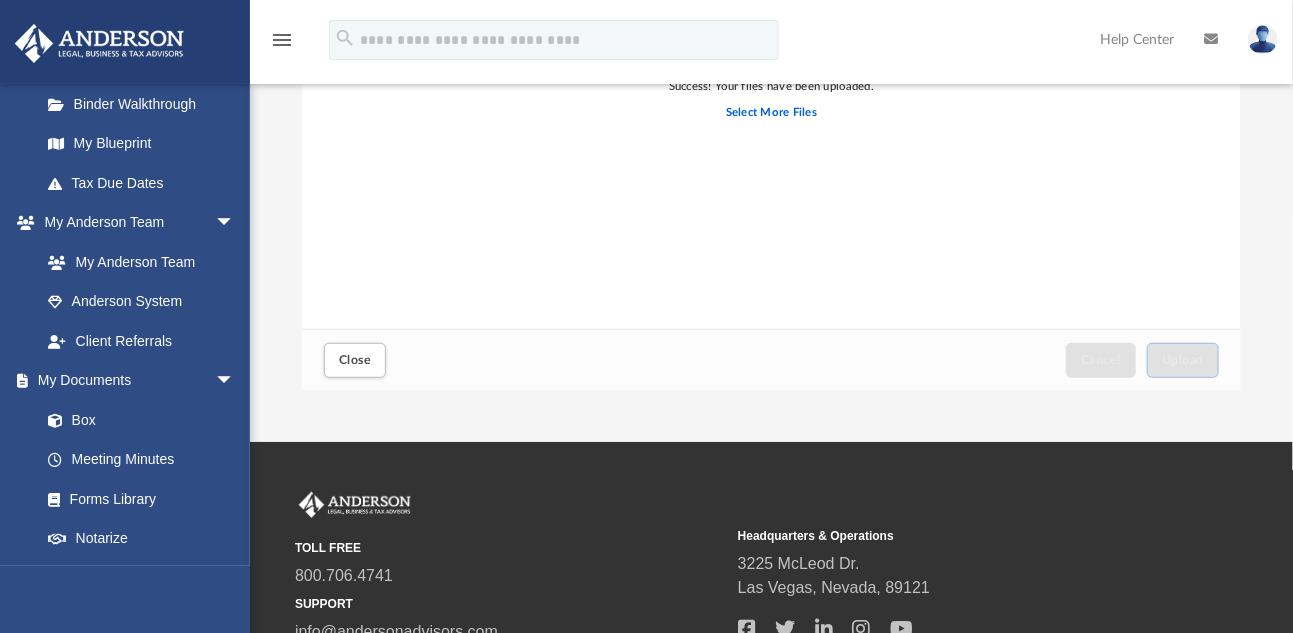 scroll, scrollTop: 400, scrollLeft: 0, axis: vertical 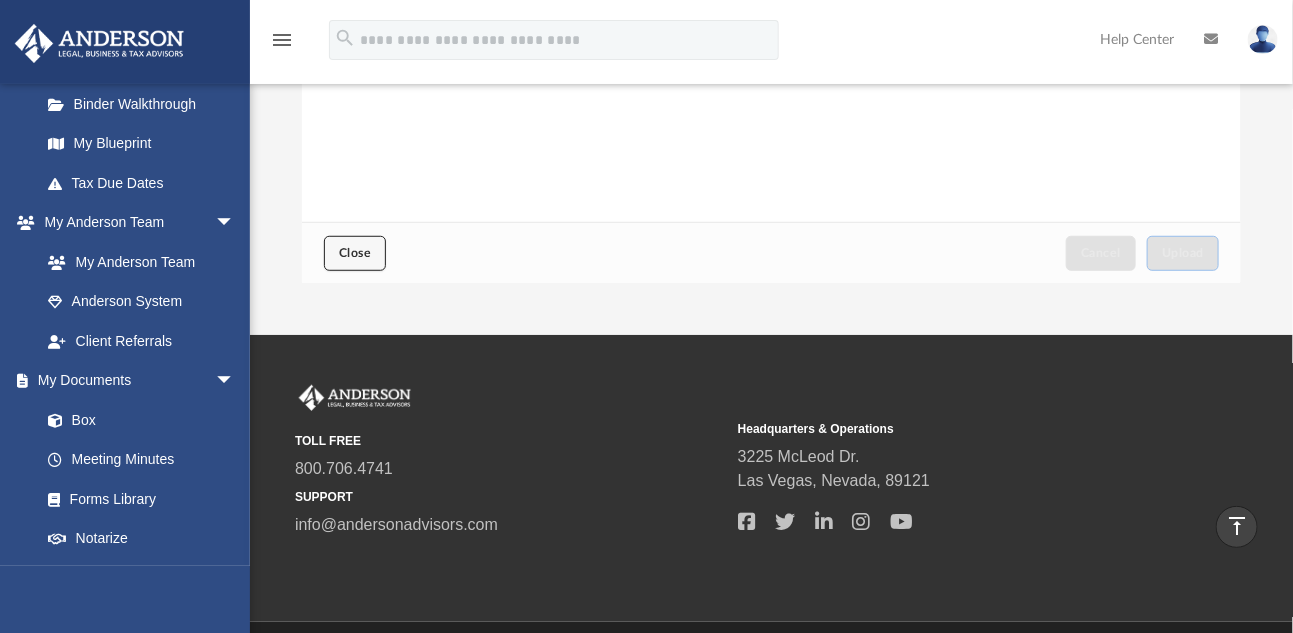 click on "Close" at bounding box center (355, 253) 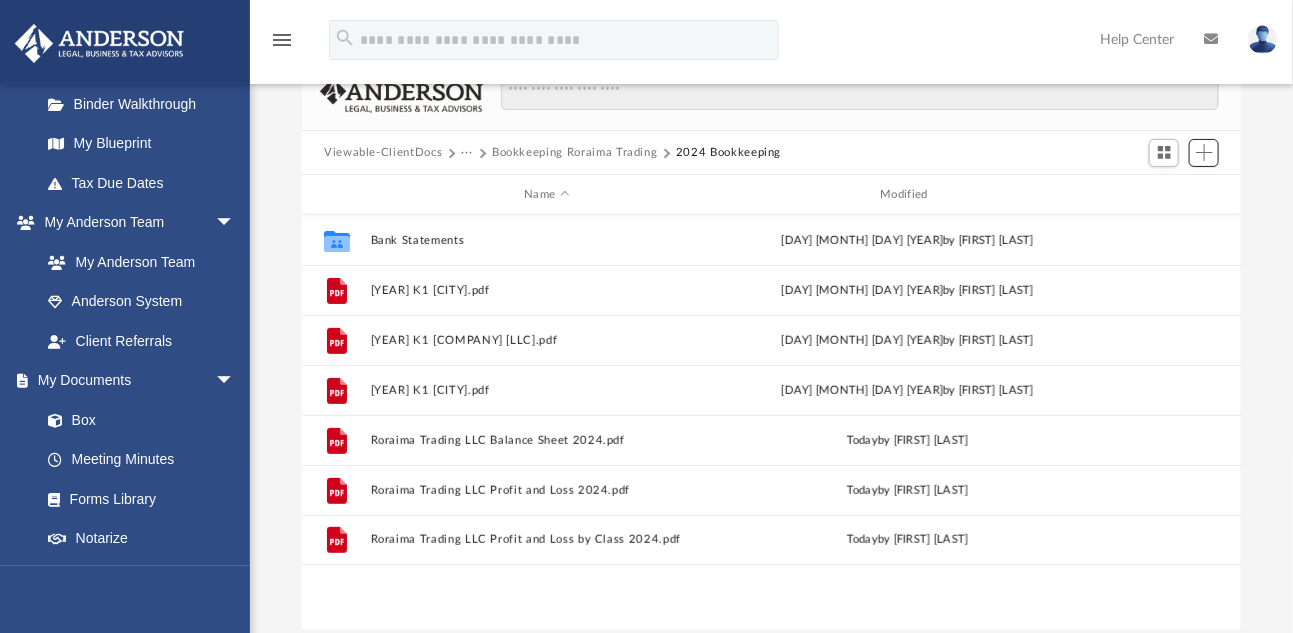 scroll, scrollTop: 99, scrollLeft: 0, axis: vertical 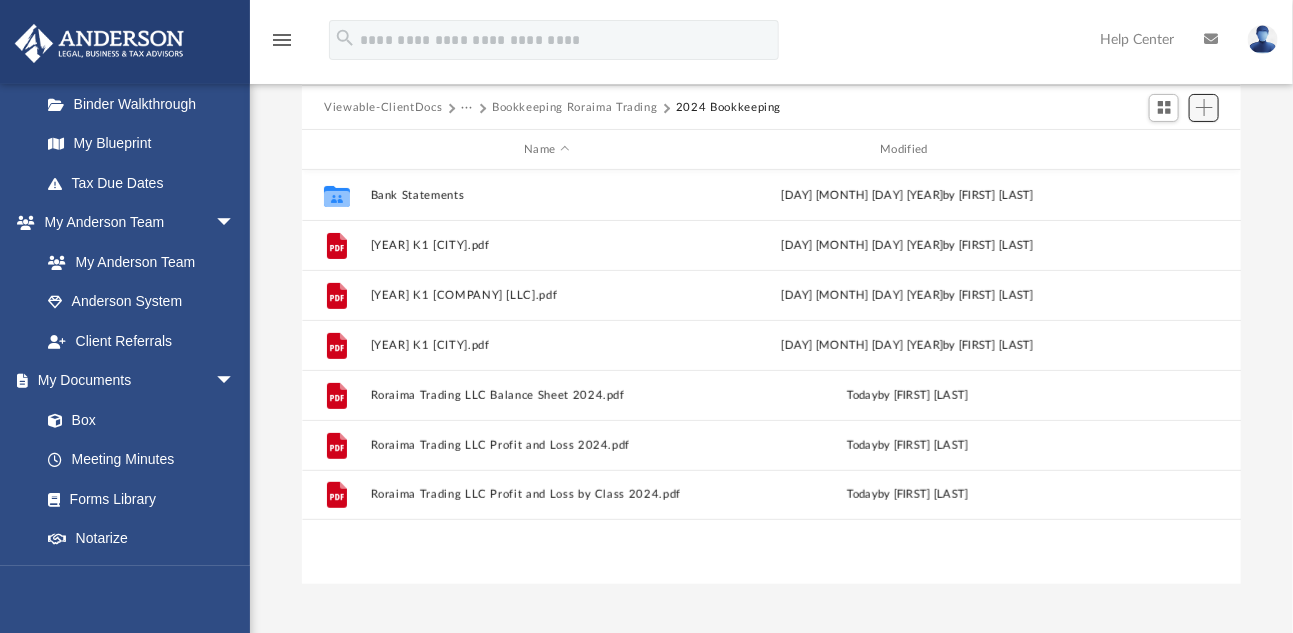 click at bounding box center (1204, 107) 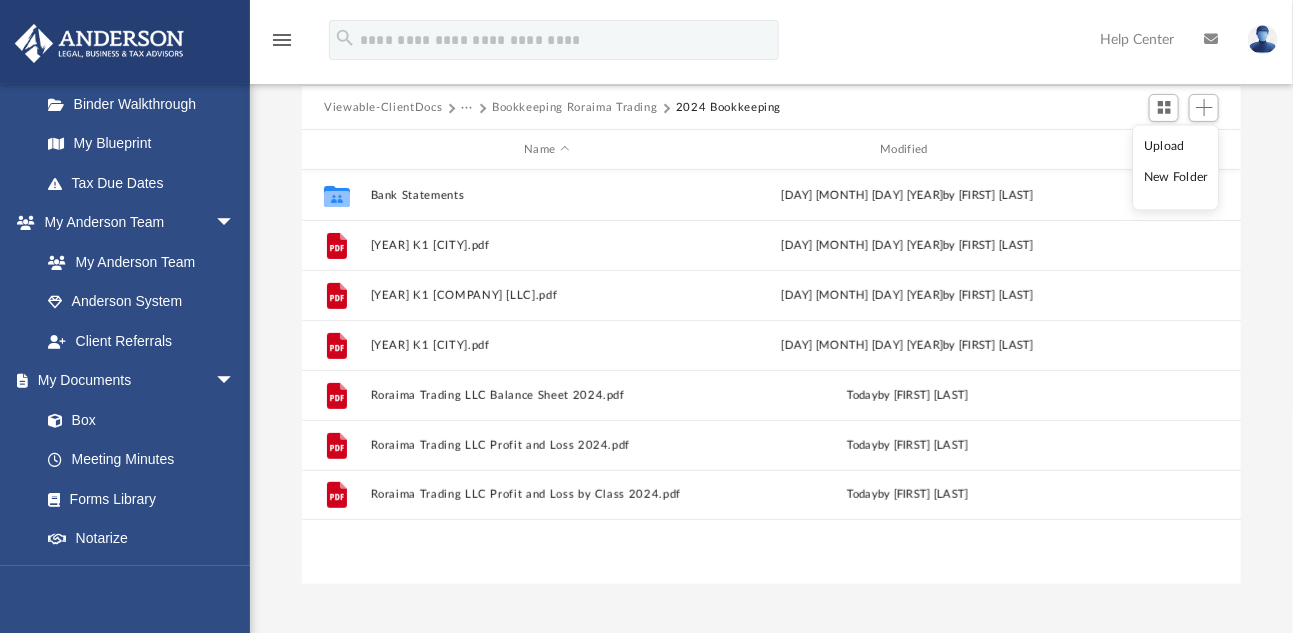 click on "Upload" at bounding box center [1176, 146] 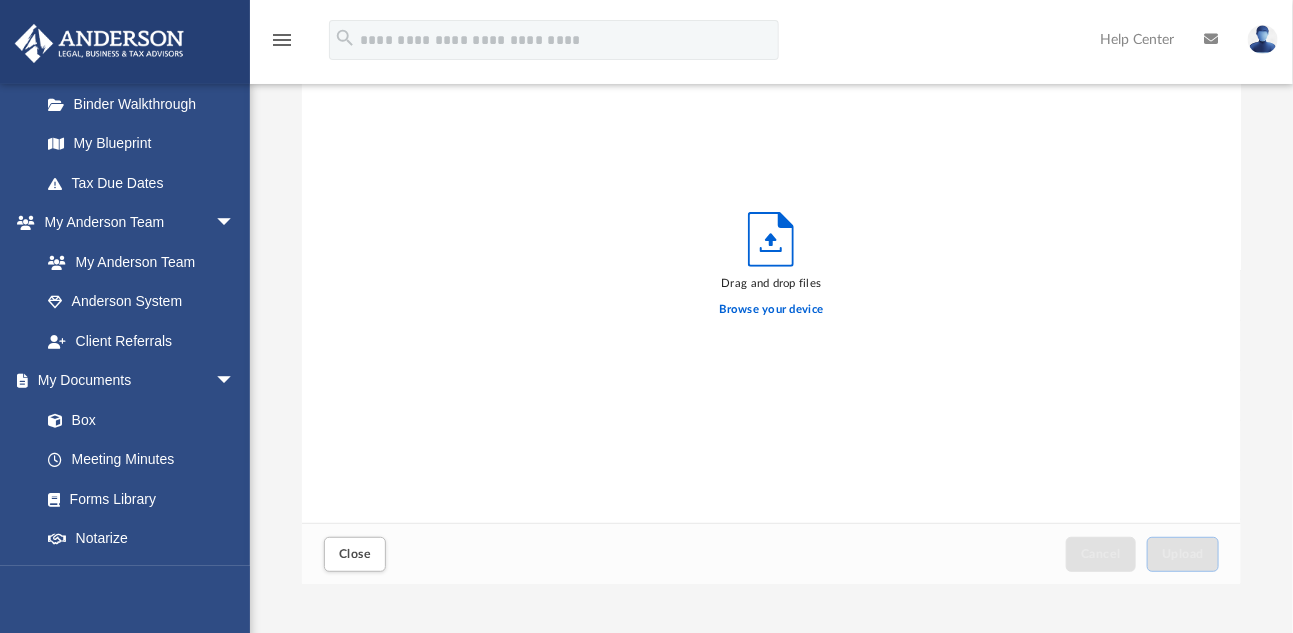 scroll, scrollTop: 16, scrollLeft: 16, axis: both 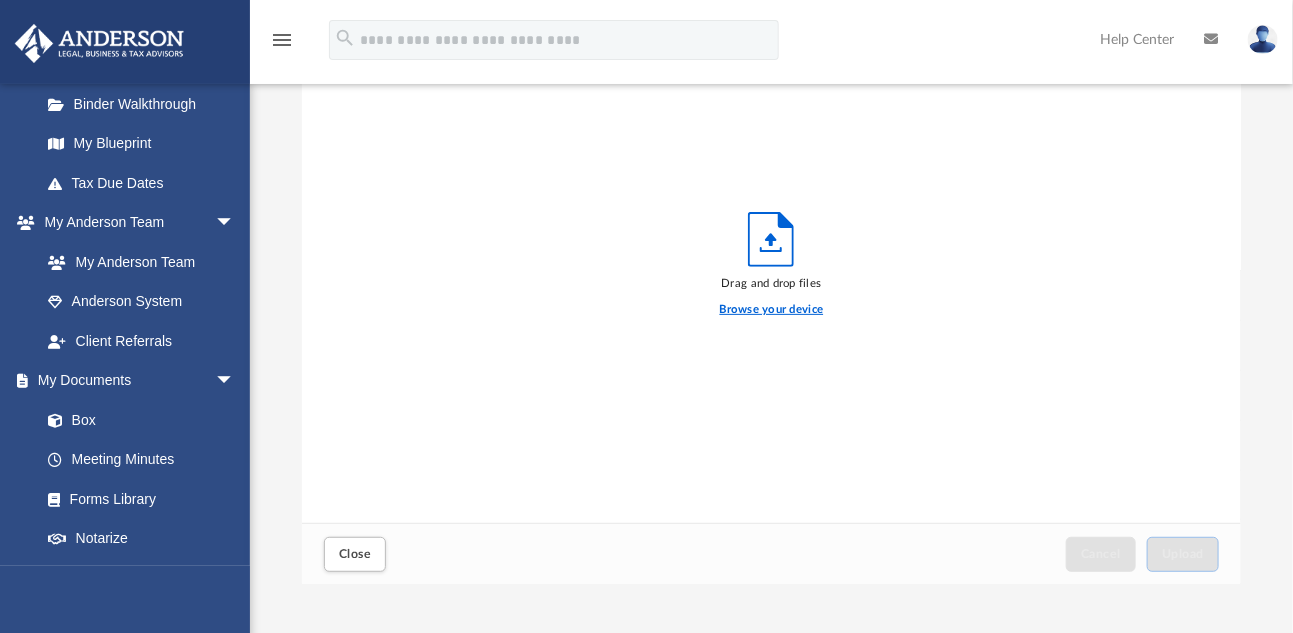 click on "Browse your device" at bounding box center [772, 310] 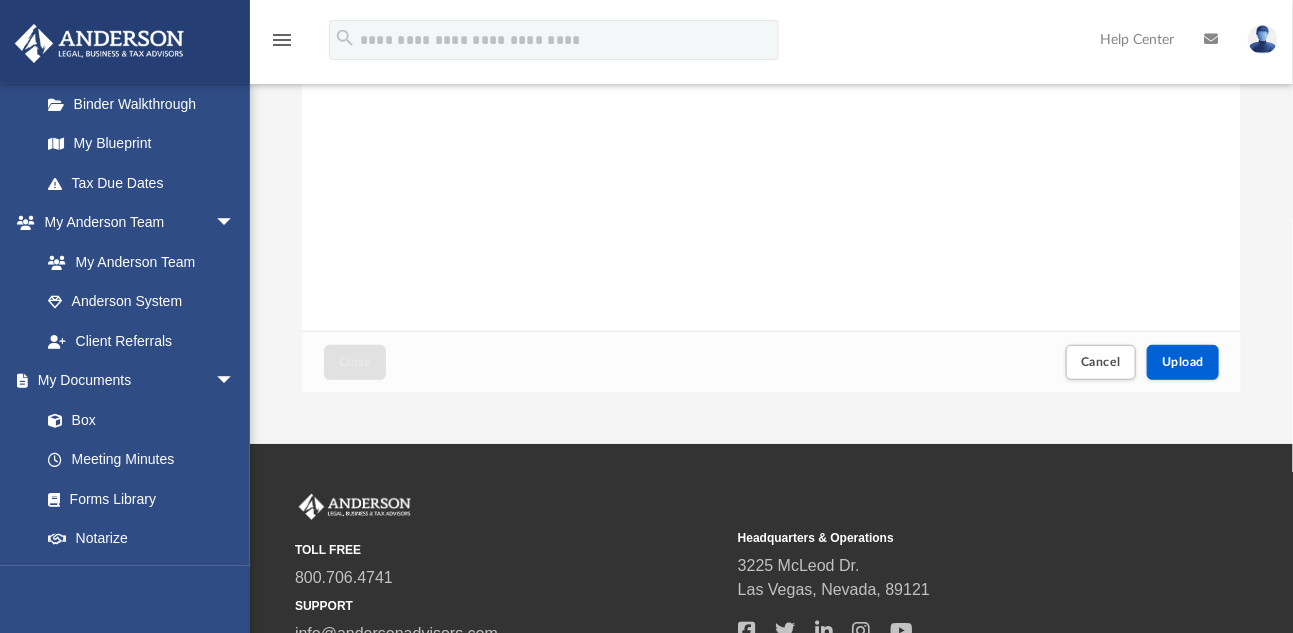 scroll, scrollTop: 300, scrollLeft: 0, axis: vertical 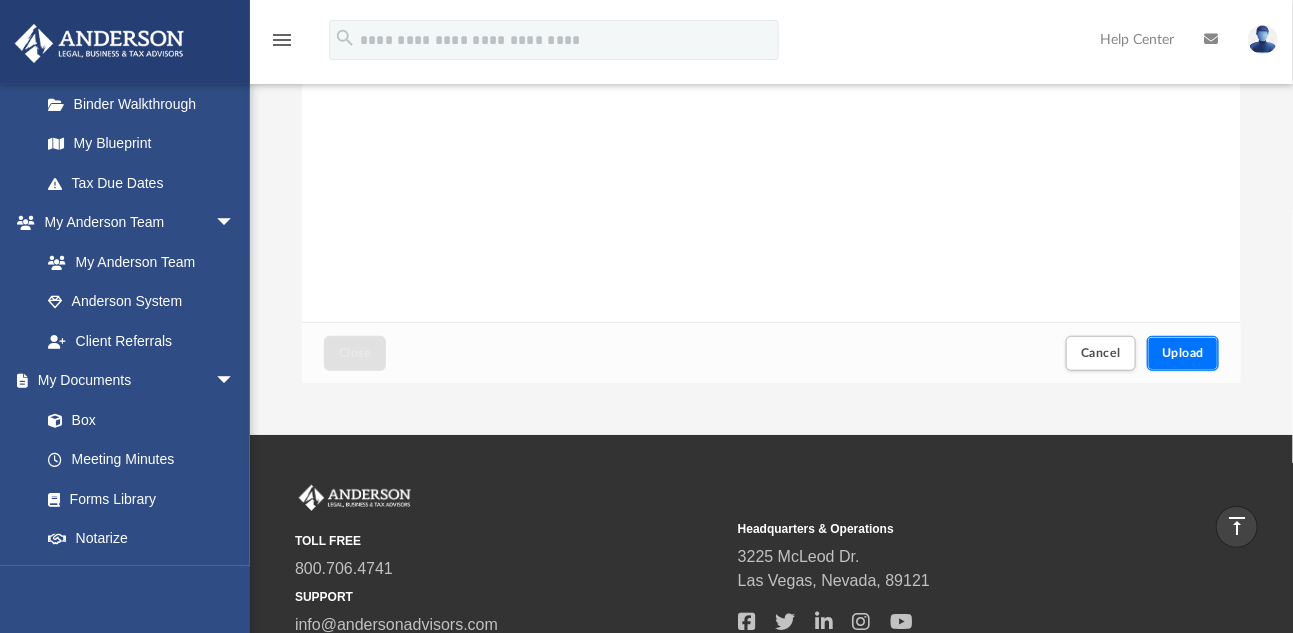 click on "Upload" at bounding box center (1183, 353) 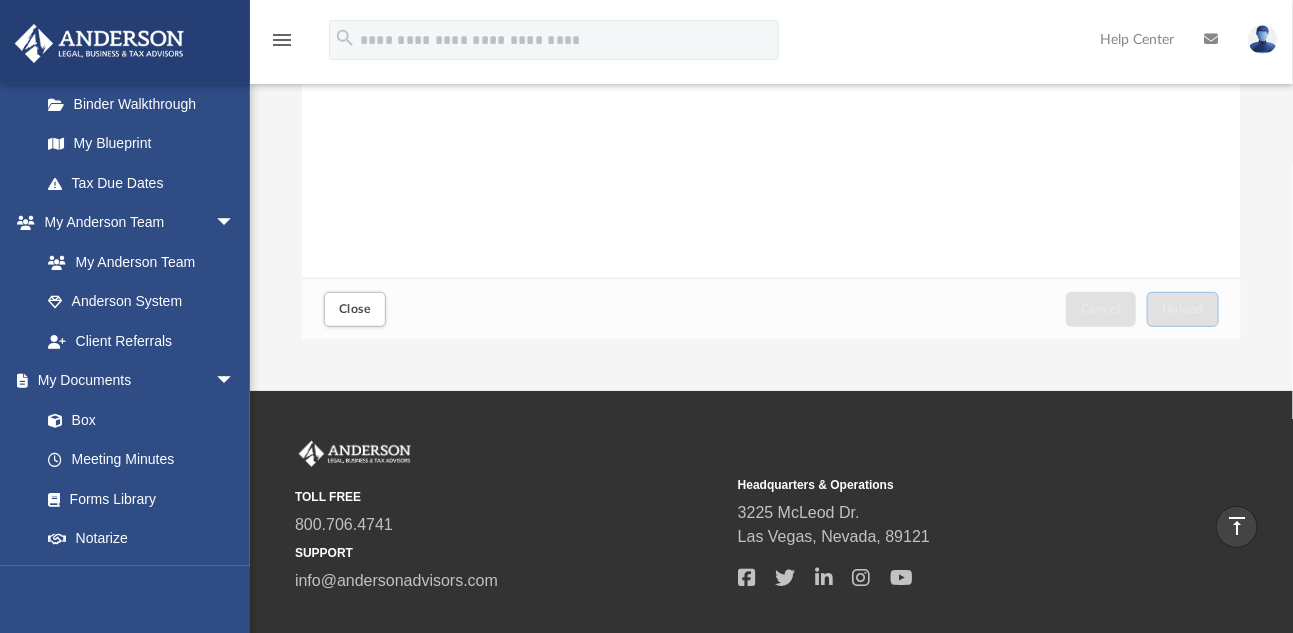 scroll, scrollTop: 300, scrollLeft: 0, axis: vertical 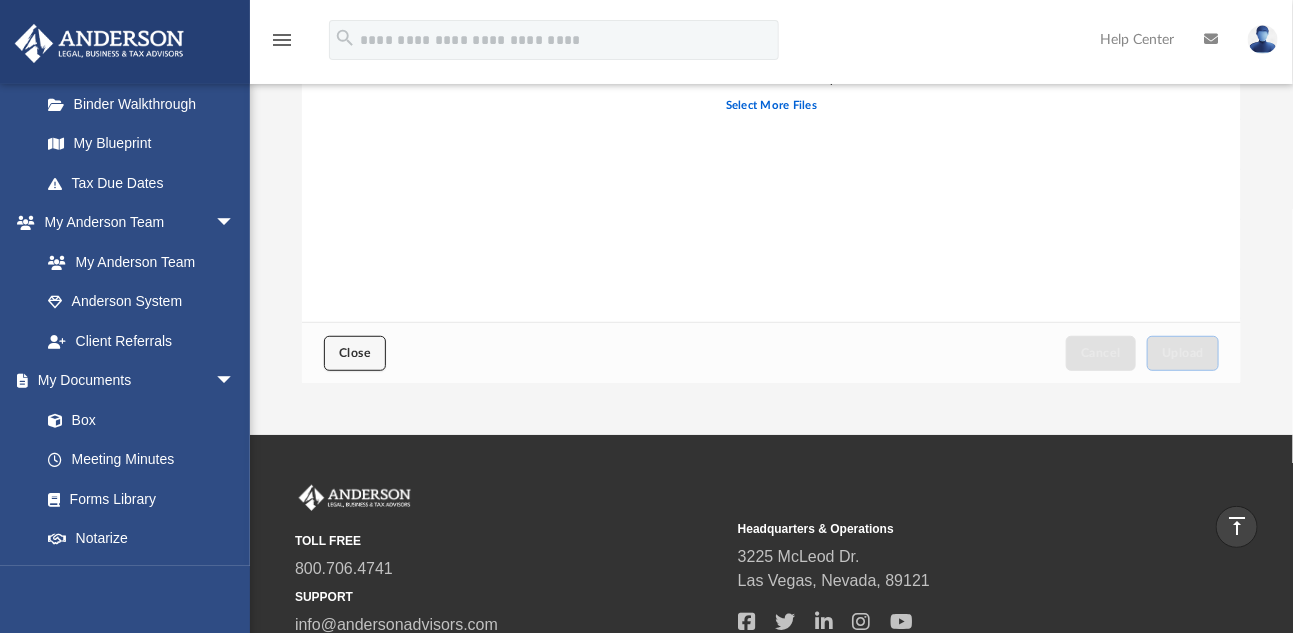 click on "Close" at bounding box center (355, 353) 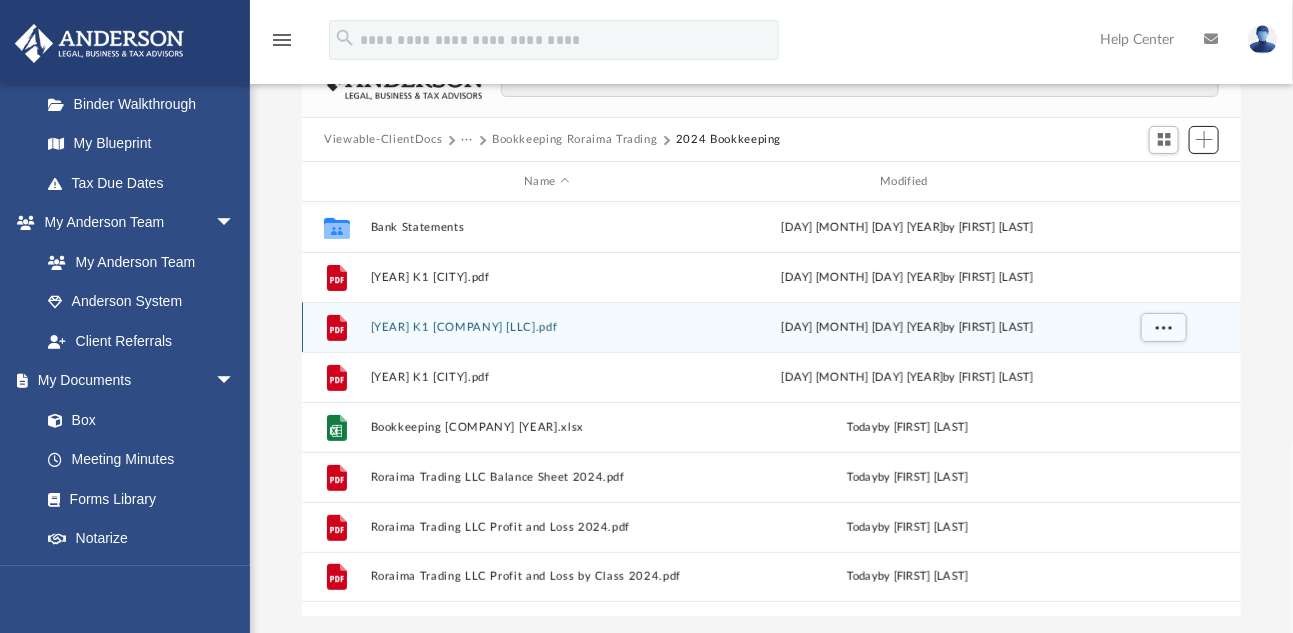 scroll, scrollTop: 99, scrollLeft: 0, axis: vertical 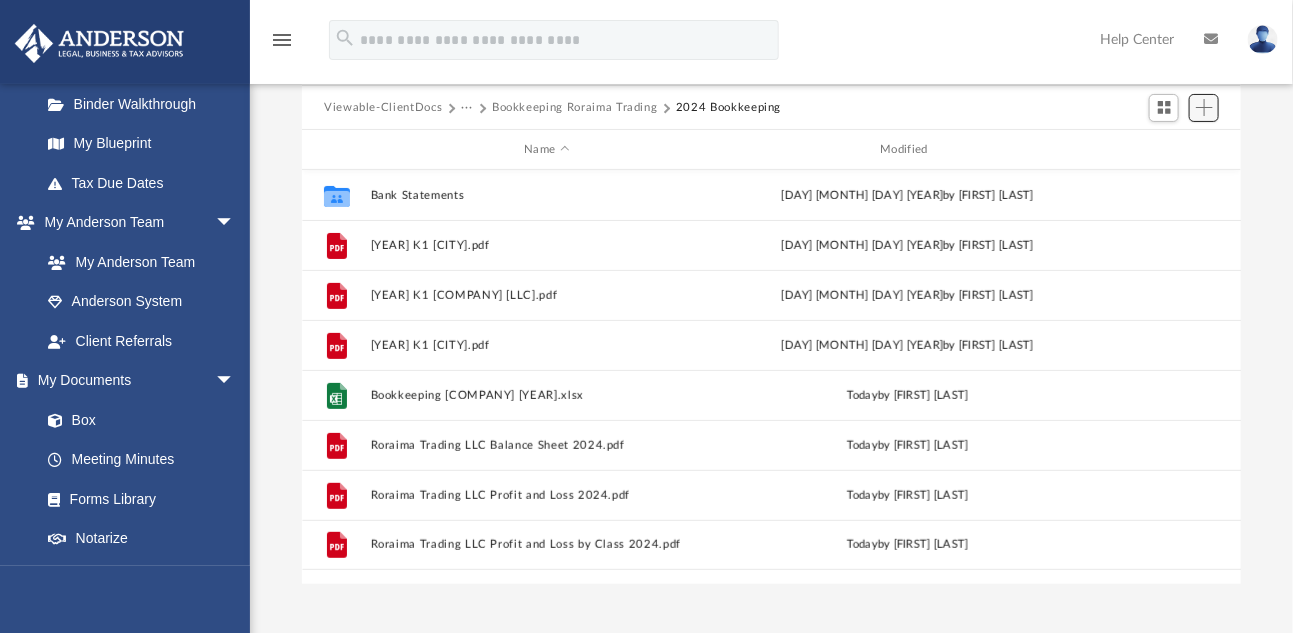 click at bounding box center (1204, 108) 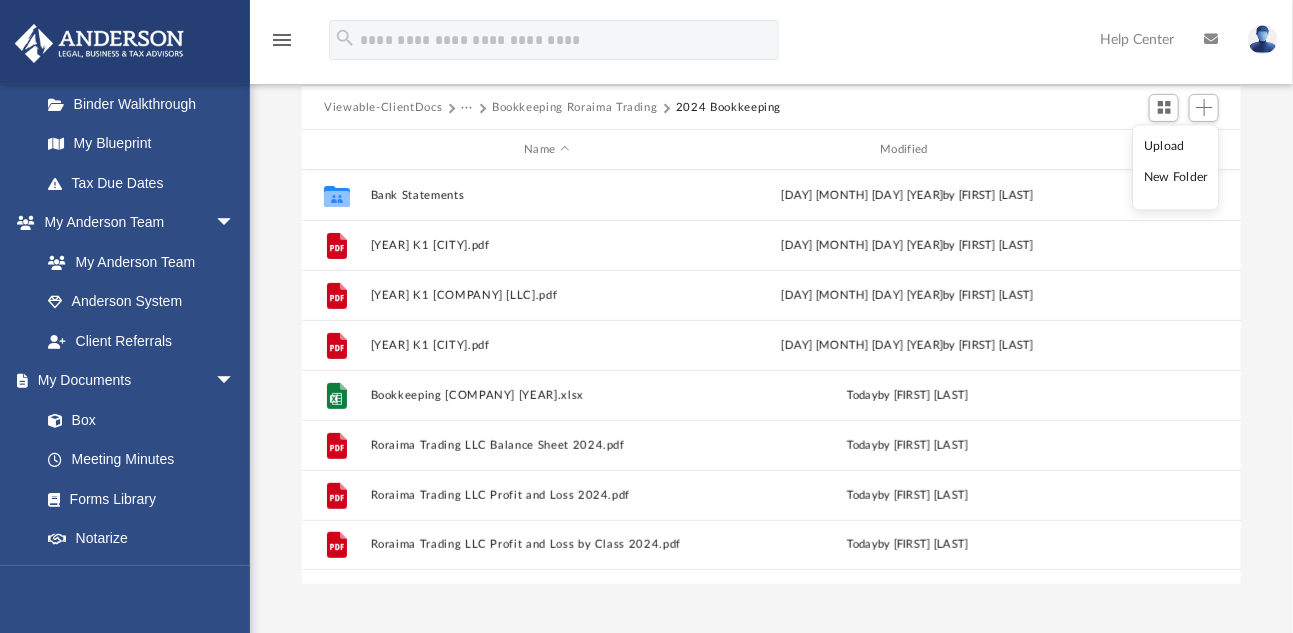 click on "Upload" at bounding box center [1176, 146] 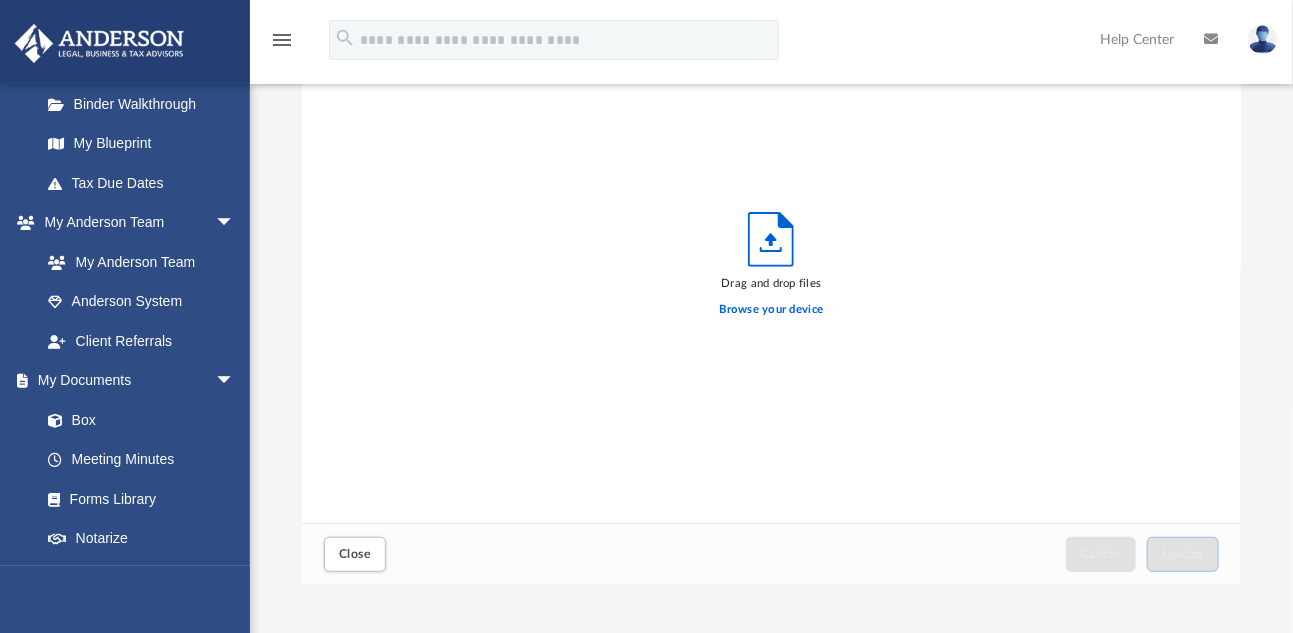 scroll, scrollTop: 16, scrollLeft: 16, axis: both 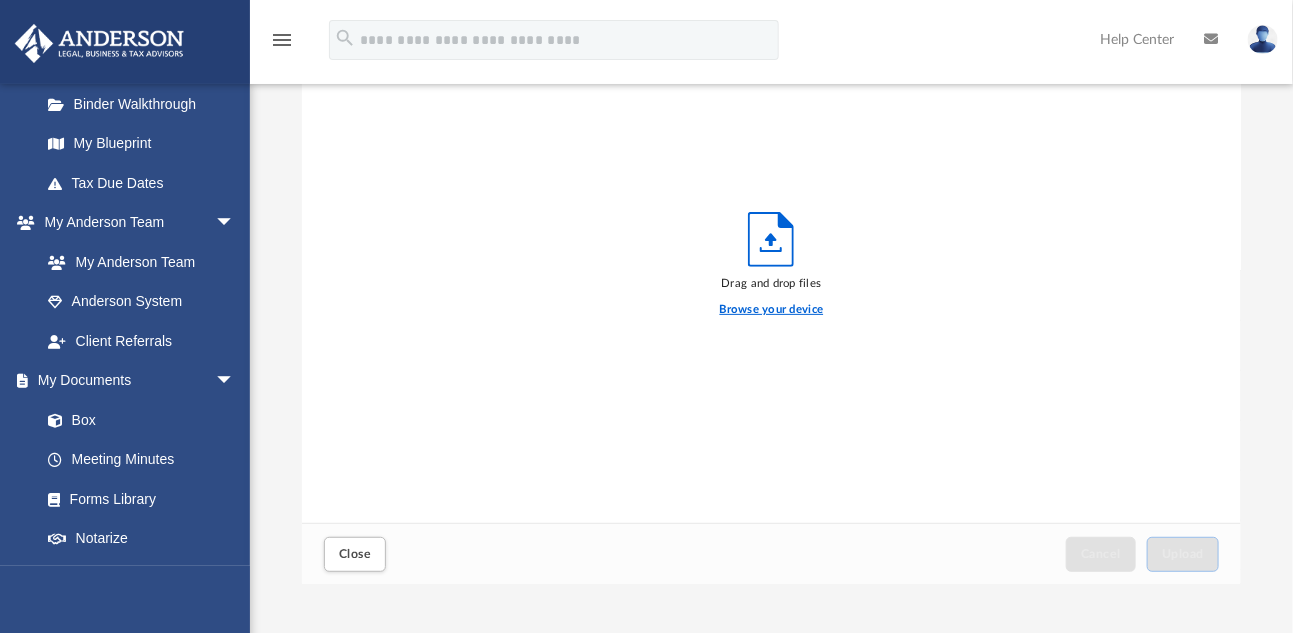 click on "Browse your device" at bounding box center (772, 310) 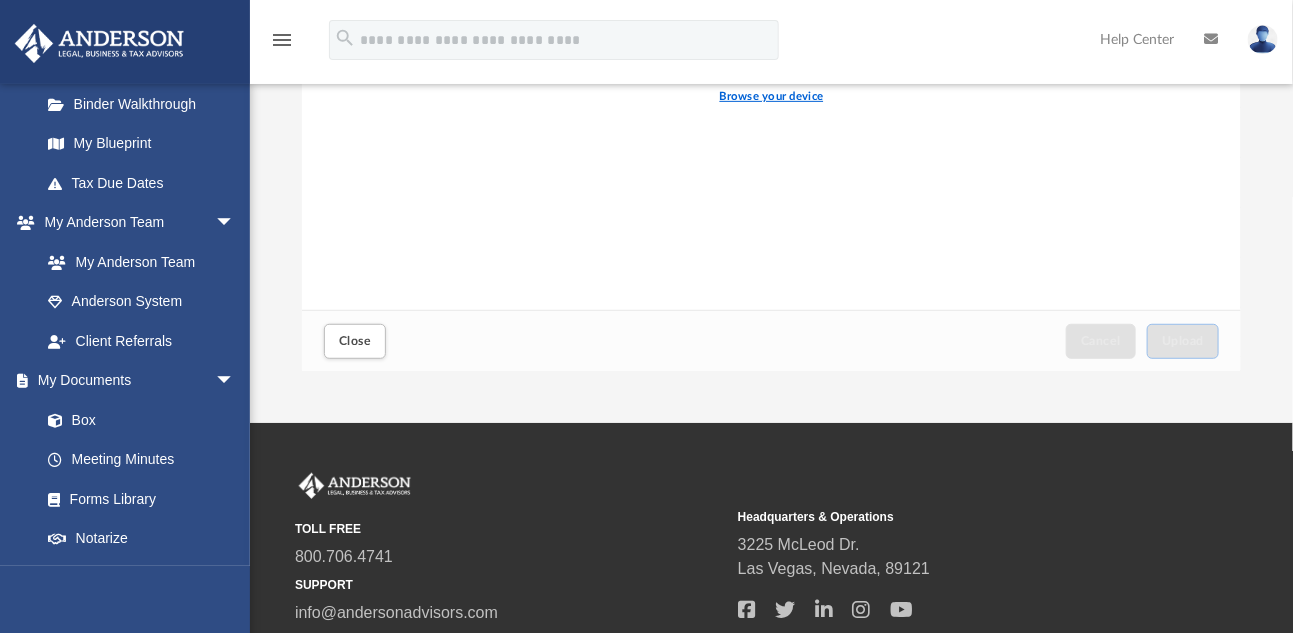 scroll, scrollTop: 459, scrollLeft: 0, axis: vertical 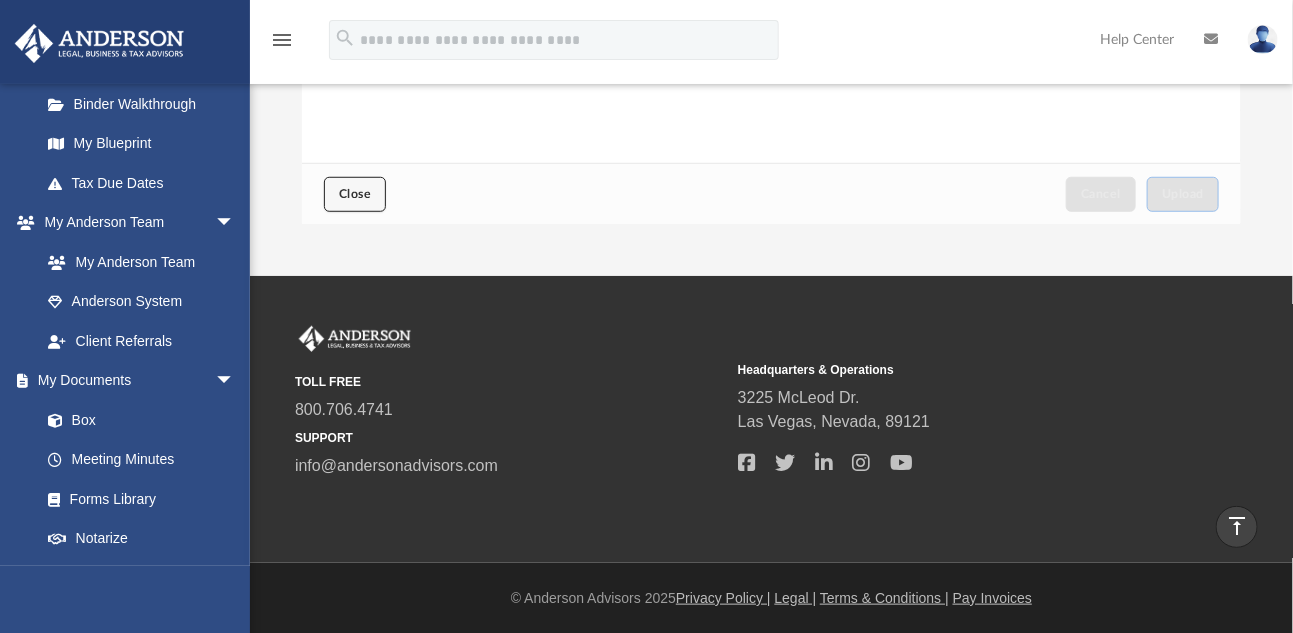 click on "Close" at bounding box center [355, 194] 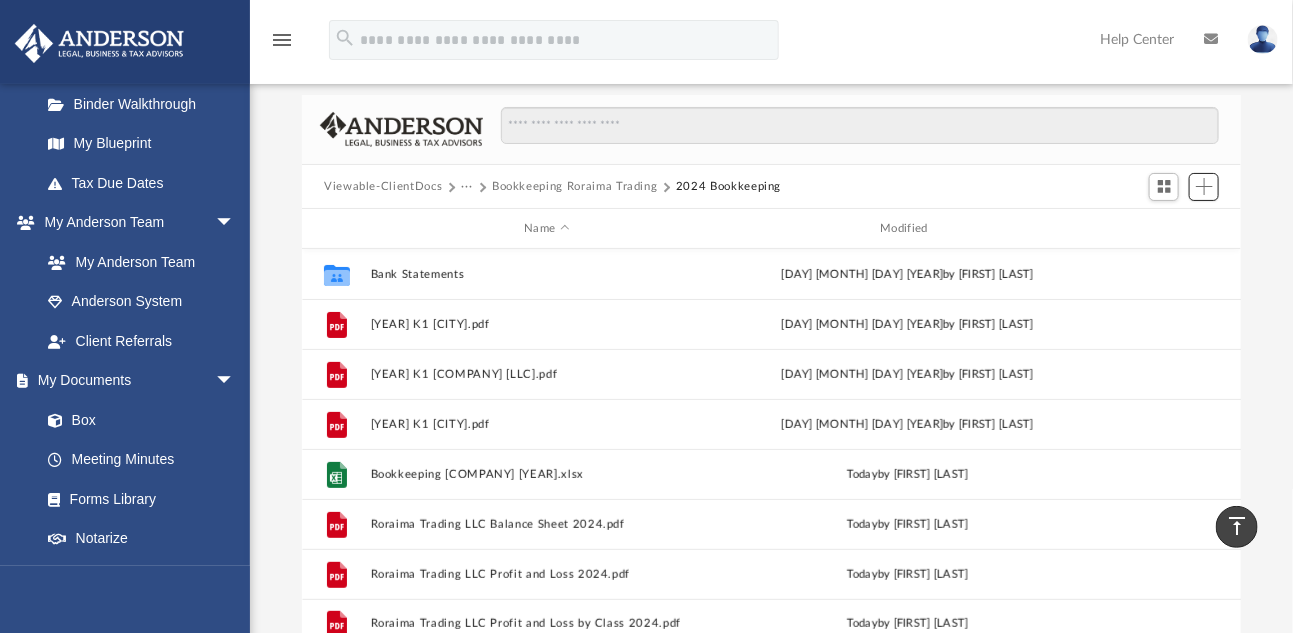 scroll, scrollTop: 0, scrollLeft: 0, axis: both 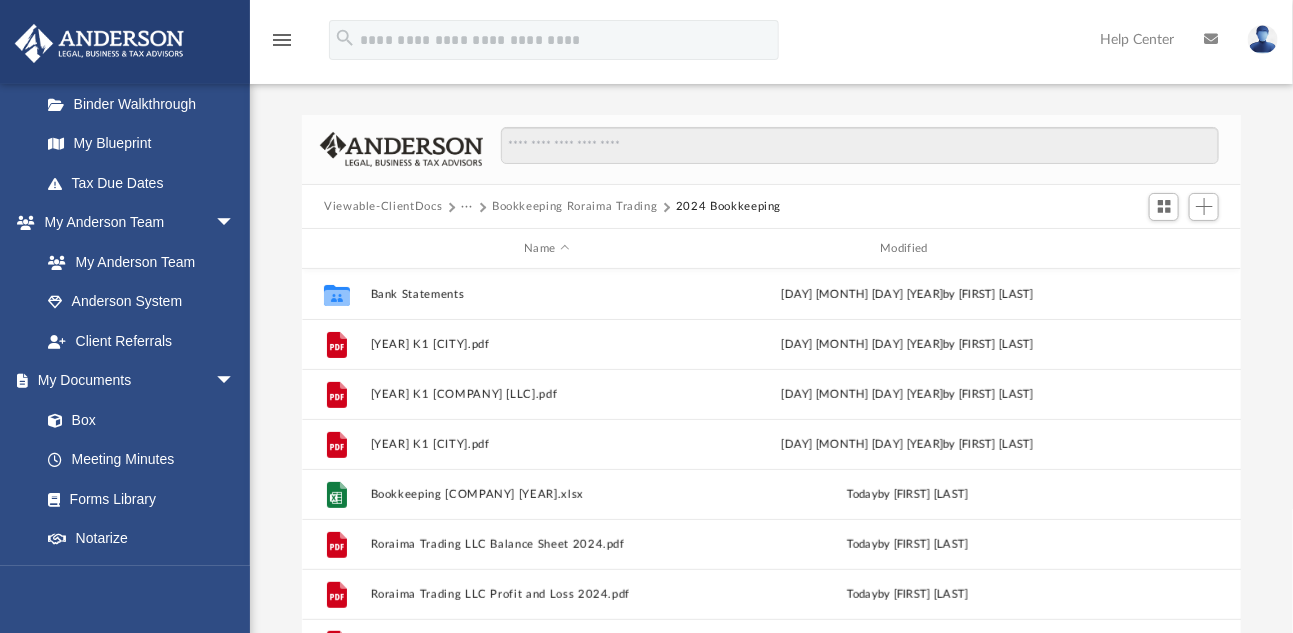 click on "Bookkeeping Roraima Trading" at bounding box center (575, 207) 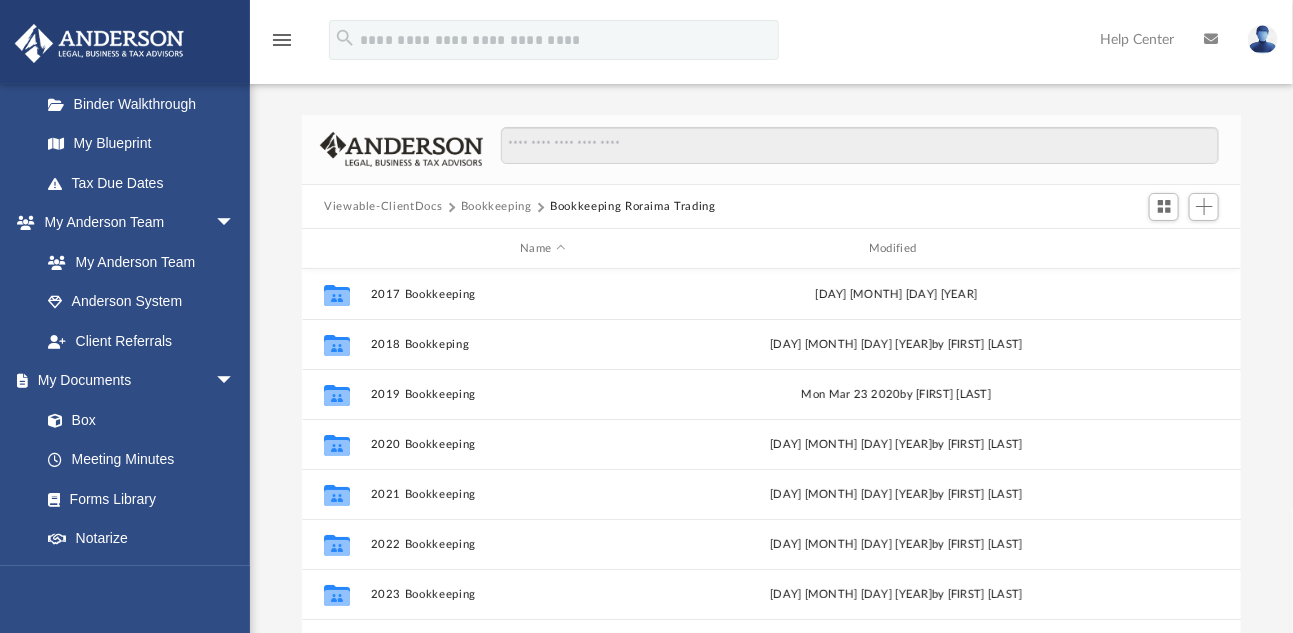 click on "Bookkeeping" at bounding box center (496, 207) 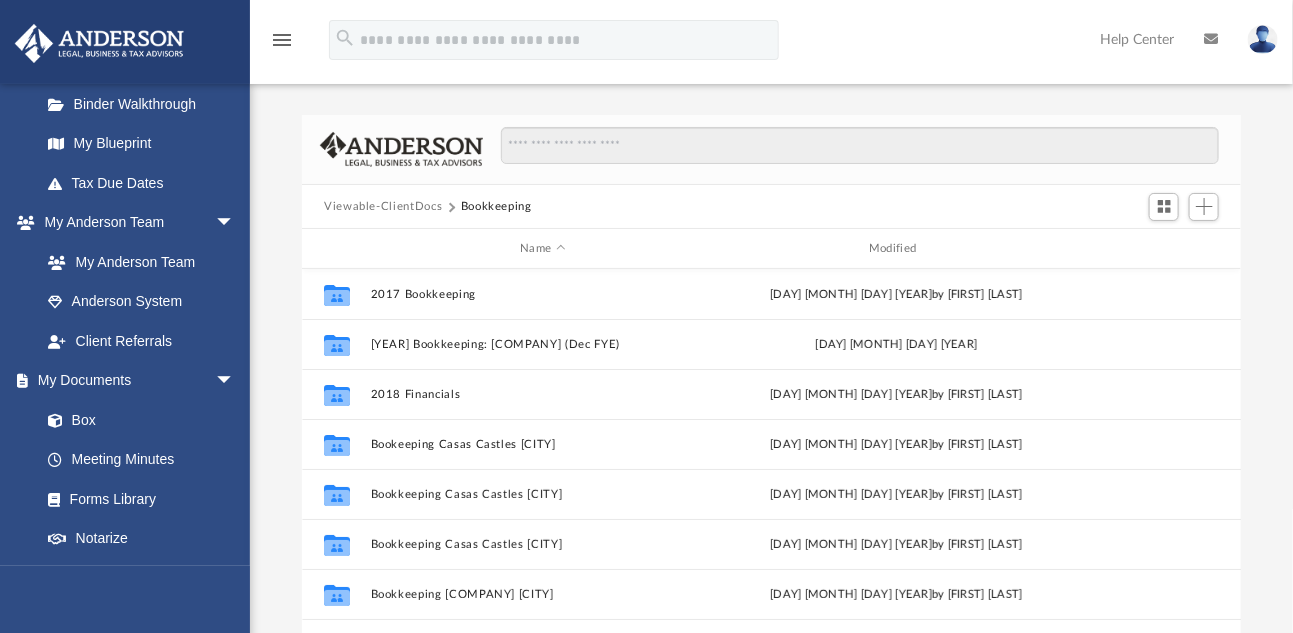 scroll, scrollTop: 35, scrollLeft: 0, axis: vertical 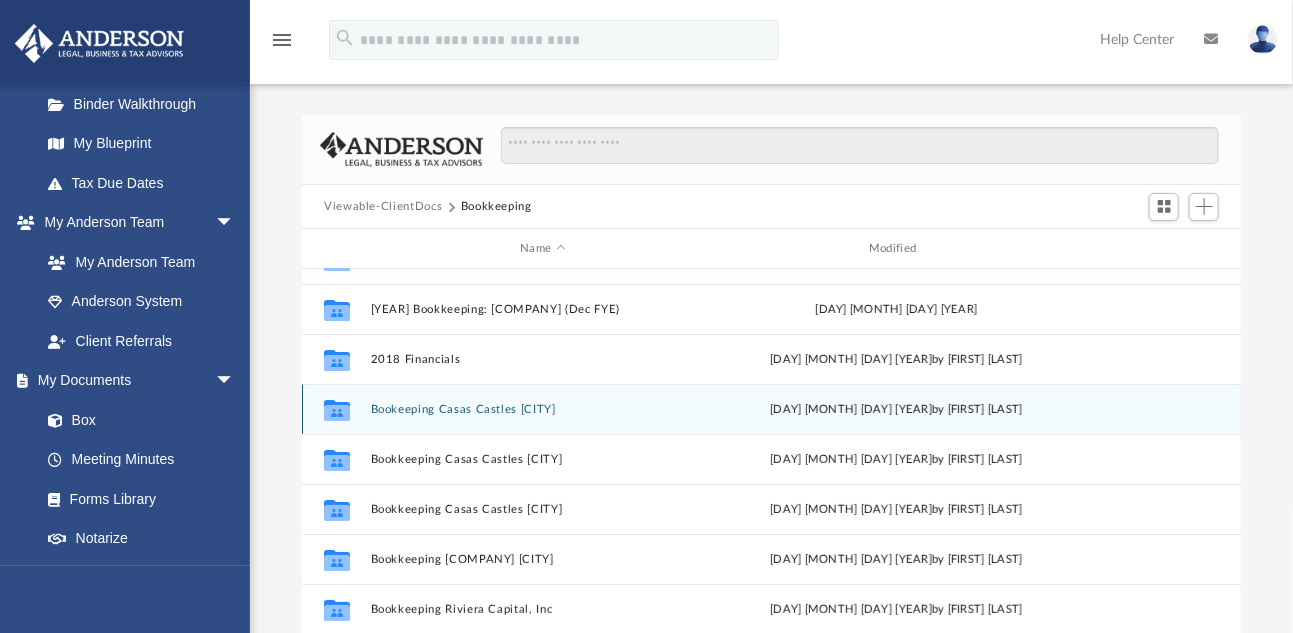 click on "Collaborated Folder Bookeeping Casas Castles [CITY] [DAY] [MONTH] [YEAR]  by [FIRST] [LAST]" at bounding box center [771, 409] 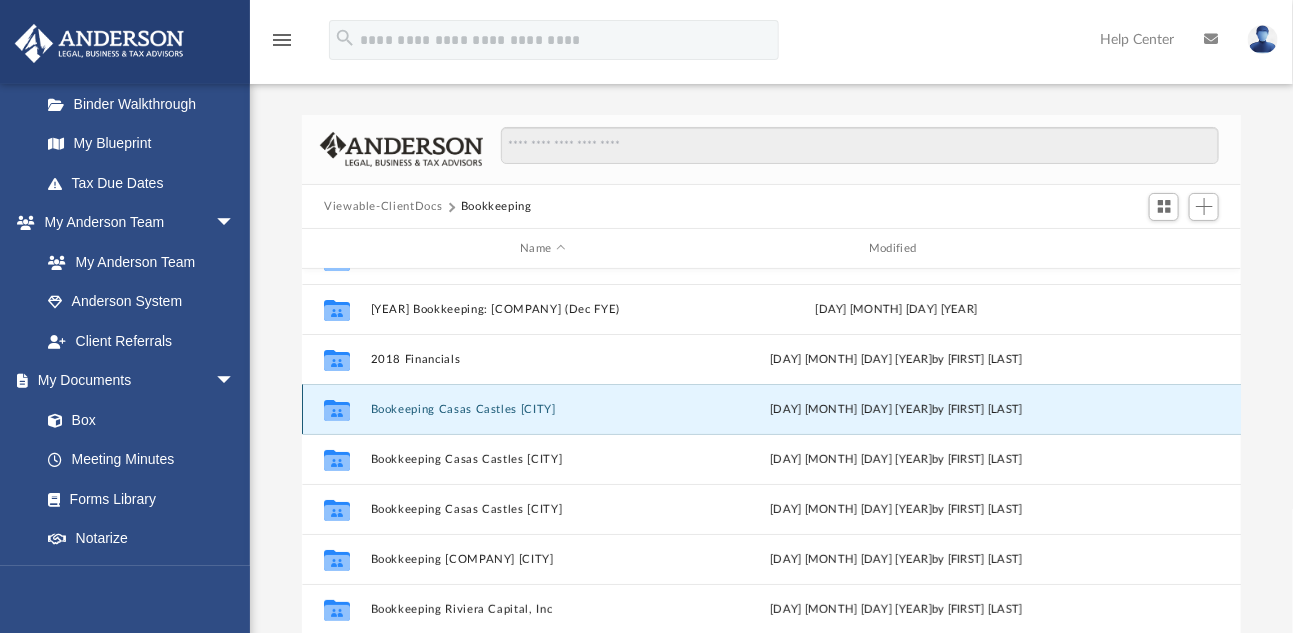 scroll, scrollTop: 34, scrollLeft: 0, axis: vertical 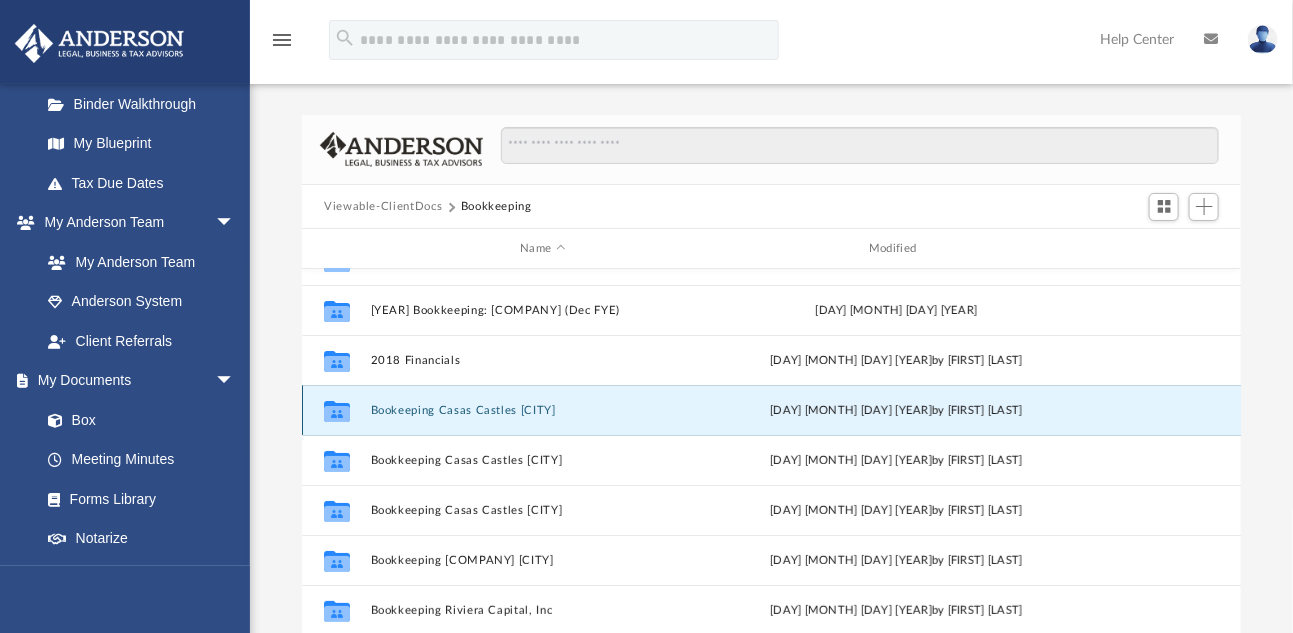 click on "Collaborated Folder [YEAR] Bookkeeping [DAY] [MONTH] [YEAR]  by [FIRST] [LAST] Collaborated Folder [YEAR] Bookkeeping: [COMPANY] (Dec FYE) [DAY] [MONTH] [YEAR] Collaborated Folder [YEAR] Financials [DAY] [MONTH] [YEAR]  by [FIRST] [LAST] Collaborated Folder Bookeeping Casas Castles [CITY] [DAY] [MONTH] [YEAR]  by [FIRST] [LAST] Collaborated Folder Bookkeeping Casas Castles [CITY] [DAY] [MONTH] [YEAR]  by [FIRST] [LAST] Collaborated Folder Bookkeeping Casas Castles [CITY] [DAY] [MONTH] [YEAR]  by [FIRST] [LAST] Collaborated Folder Bookkeeping [COMPANY] [CITY] [DAY] [MONTH] [YEAR]  by [FIRST] [LAST] Collaborated Folder Bookkeeping [COMPANY] [INC] [DAY] [MONTH] [YEAR]  by [FIRST] [LAST] Collaborated Folder Bookkeeping [COMPANY] [DAY] [MONTH] [YEAR]  by [FIRST] [LAST]" at bounding box center (771, 476) 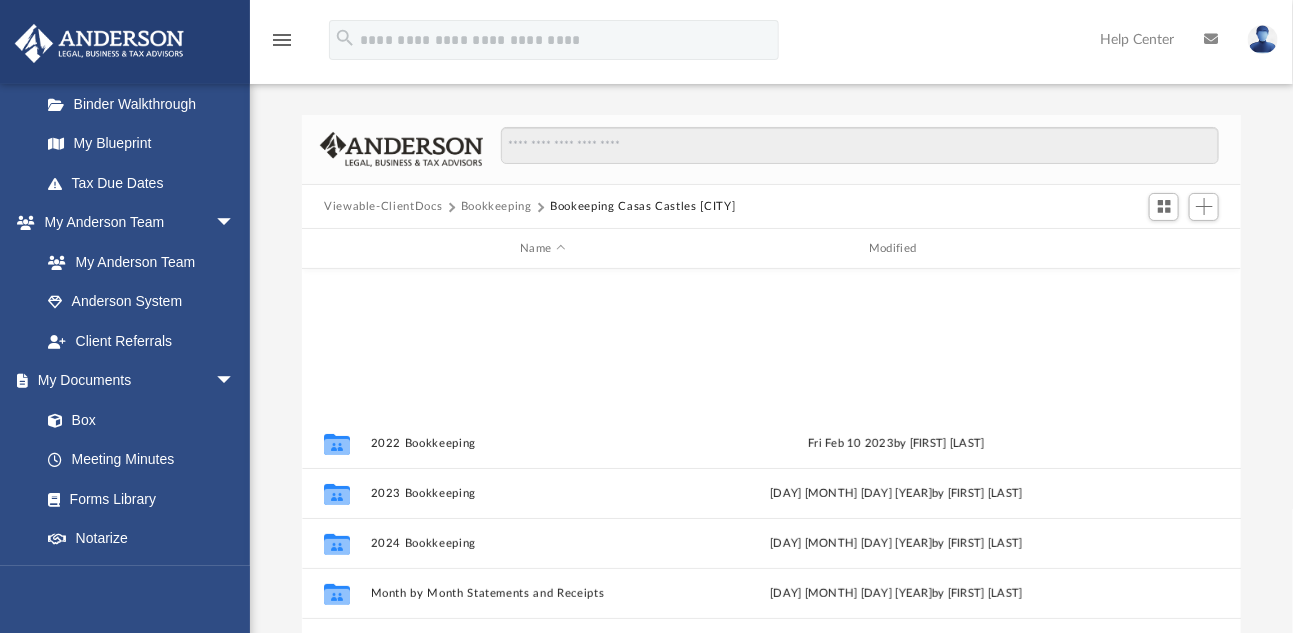 scroll, scrollTop: 300, scrollLeft: 0, axis: vertical 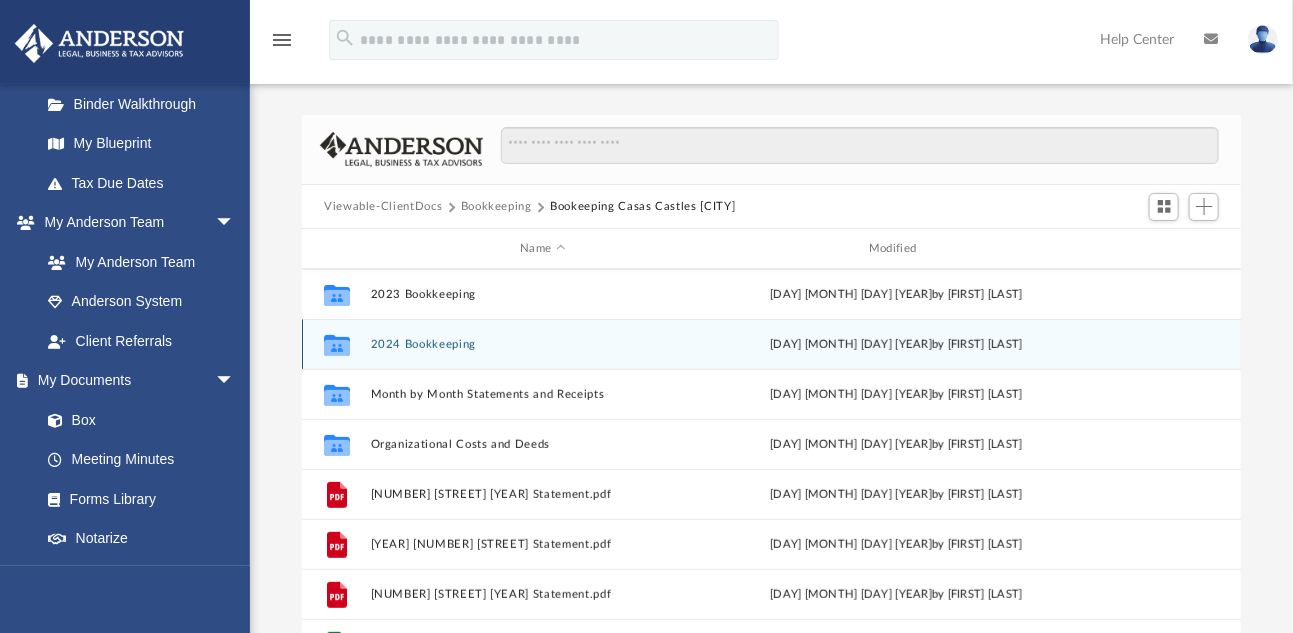 click on "2024 Bookkeeping" at bounding box center [543, 344] 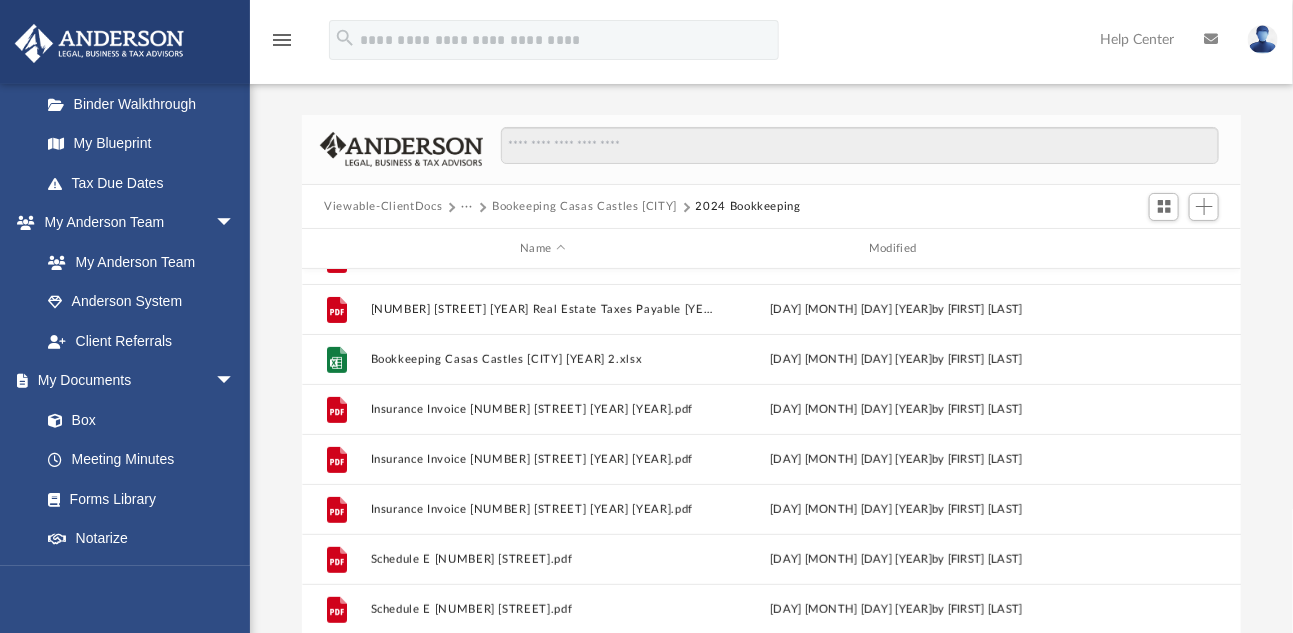 scroll, scrollTop: 0, scrollLeft: 0, axis: both 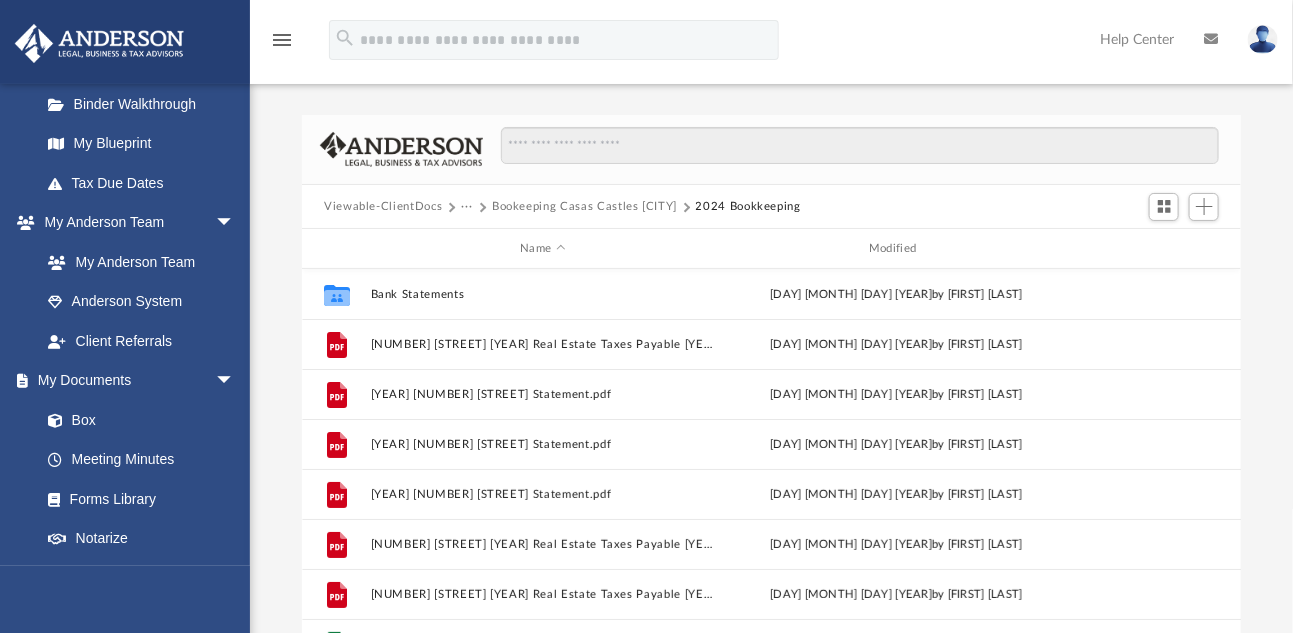click on "Bookeeping Casas Castles [CITY]" at bounding box center [584, 207] 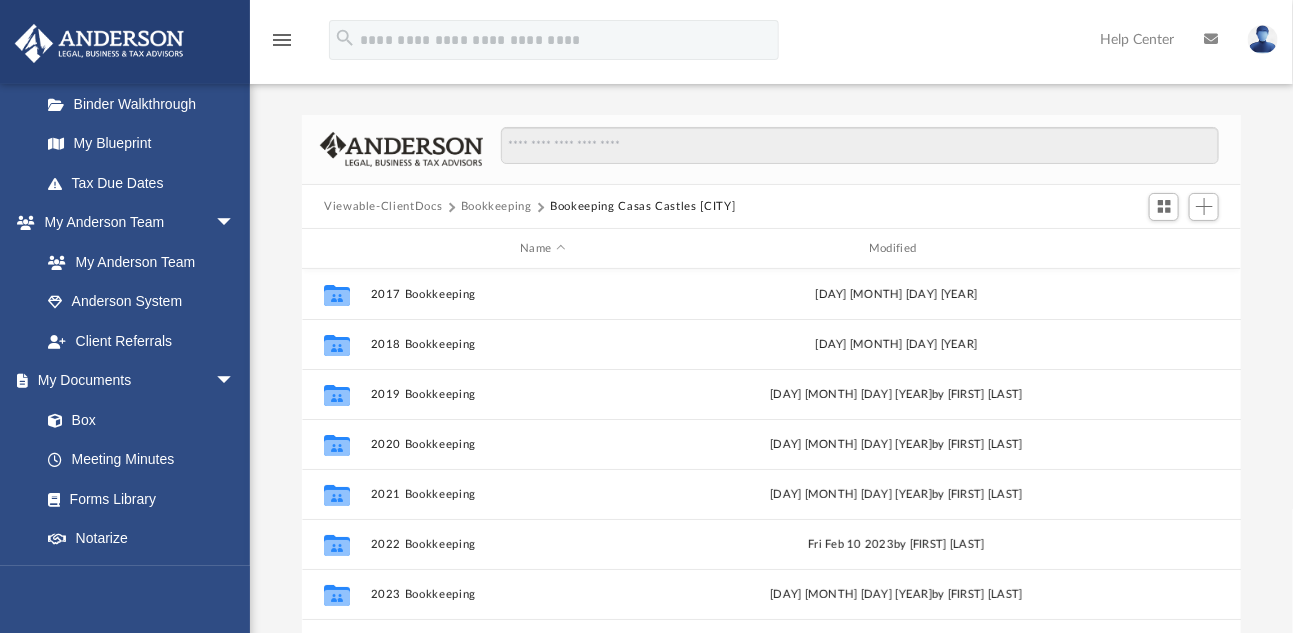 click on "Bookkeeping" at bounding box center (496, 207) 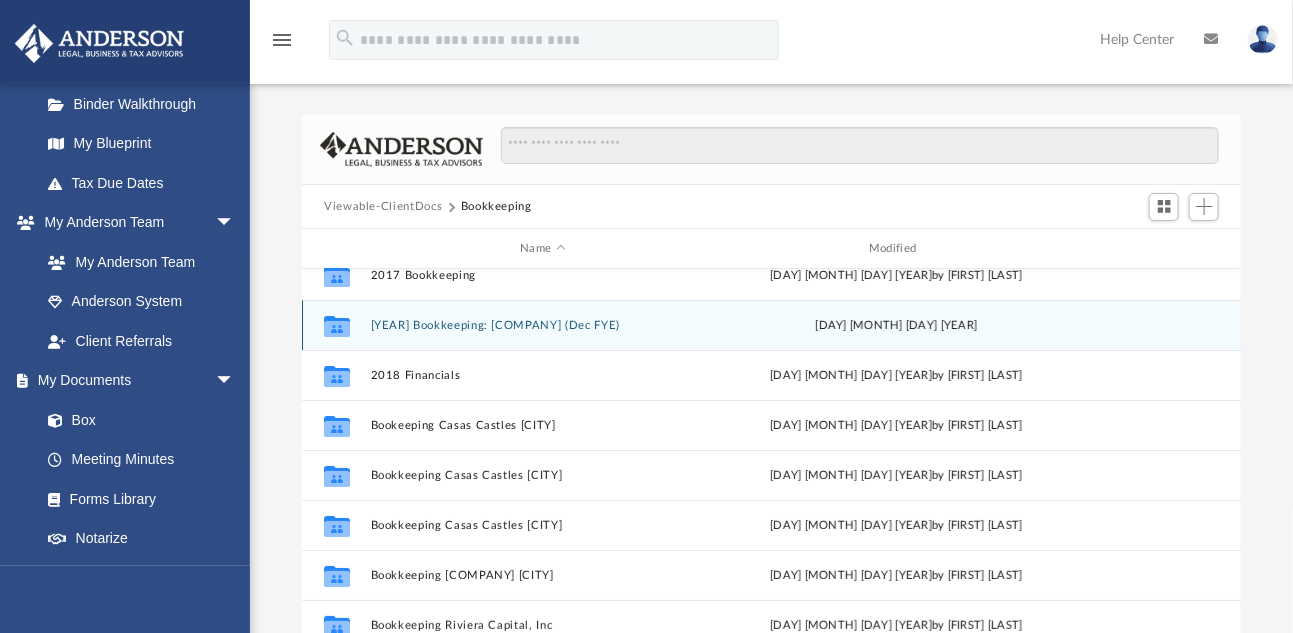 scroll, scrollTop: 35, scrollLeft: 0, axis: vertical 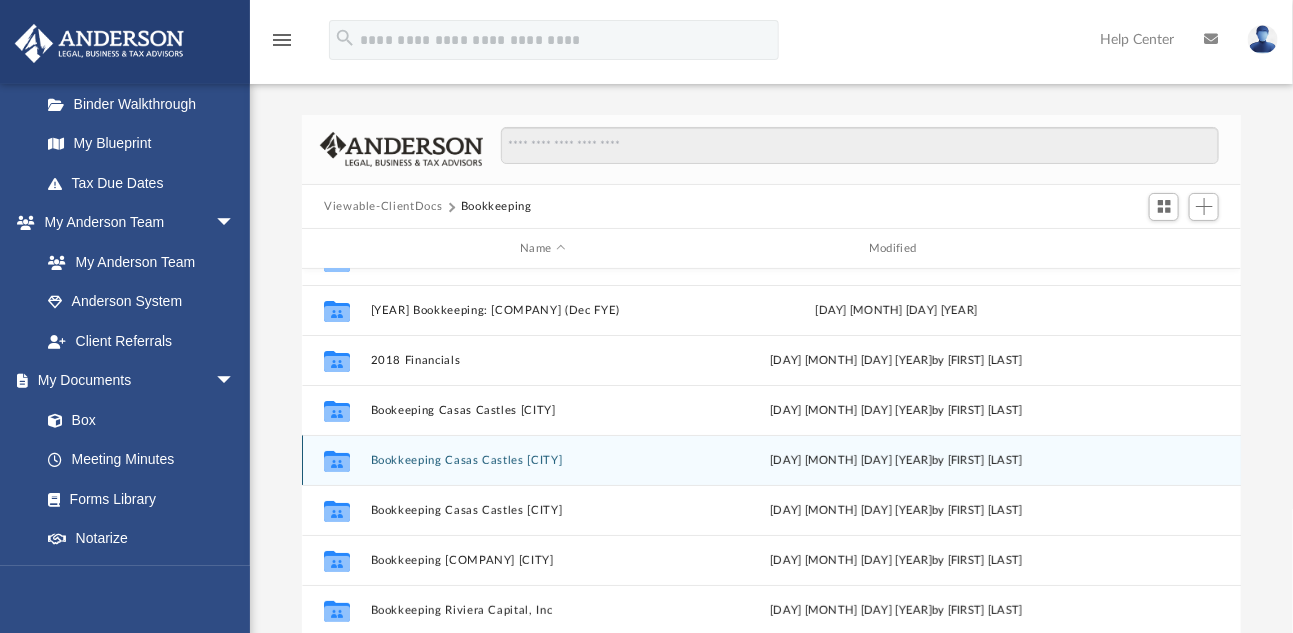 click on "Collaborated Folder [YEAR] Bookkeeping [DAY] [MONTH] [YEAR]  by [FIRST] [LAST] Collaborated Folder [YEAR] Bookkeeping: [COMPANY] (Dec FYE) [DAY] [MONTH] [YEAR] Collaborated Folder [YEAR] Financials [DAY] [MONTH] [YEAR]  by [FIRST] [LAST] Collaborated Folder Bookeeping Casas Castles [CITY] [DAY] [MONTH] [YEAR]  by [FIRST] [LAST] Collaborated Folder Bookkeeping Casas Castles [CITY] [DAY] [MONTH] [YEAR]  by [FIRST] [LAST] Collaborated Folder Bookkeeping Casas Castles [CITY] [DAY] [MONTH] [YEAR]  by [FIRST] [LAST] Collaborated Folder Bookkeeping [COMPANY] [CITY] [DAY] [MONTH] [YEAR]  by [FIRST] [LAST] Collaborated Folder Bookkeeping [COMPANY] [INC] [DAY] [MONTH] [YEAR]  by [FIRST] [LAST] Collaborated Folder Bookkeeping [COMPANY] [TODAY]  by [FIRST] [LAST]" at bounding box center [771, 476] 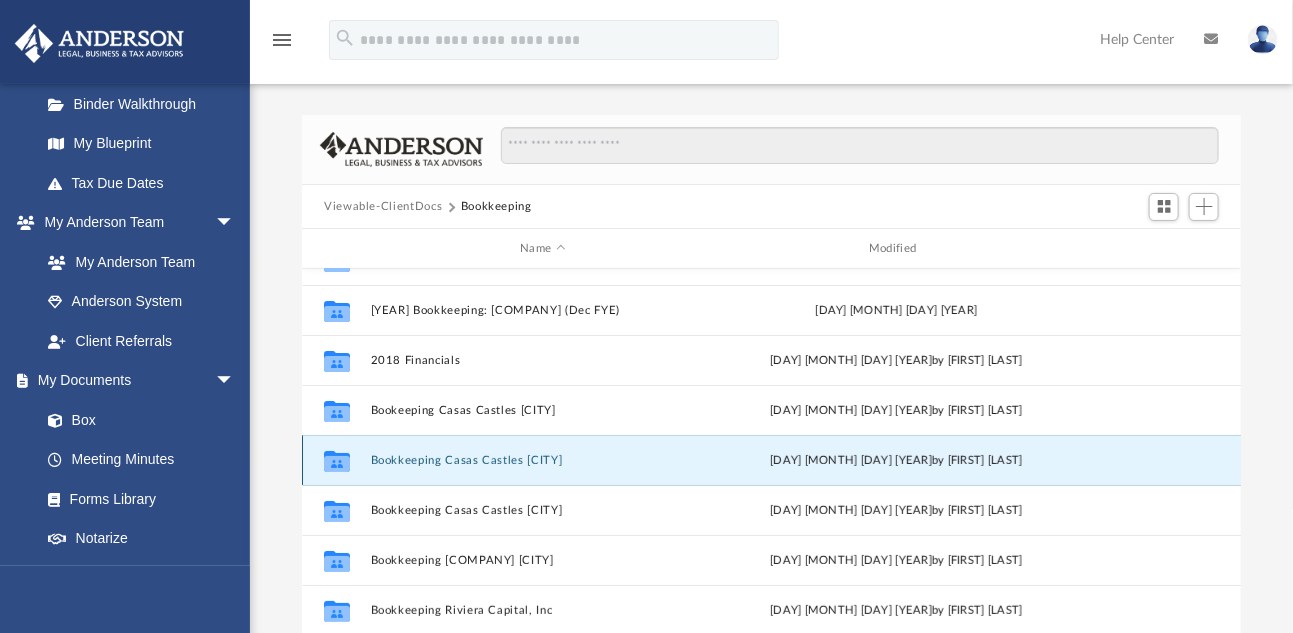 click on "Bookkeeping Casas Castles [CITY]" at bounding box center [543, 460] 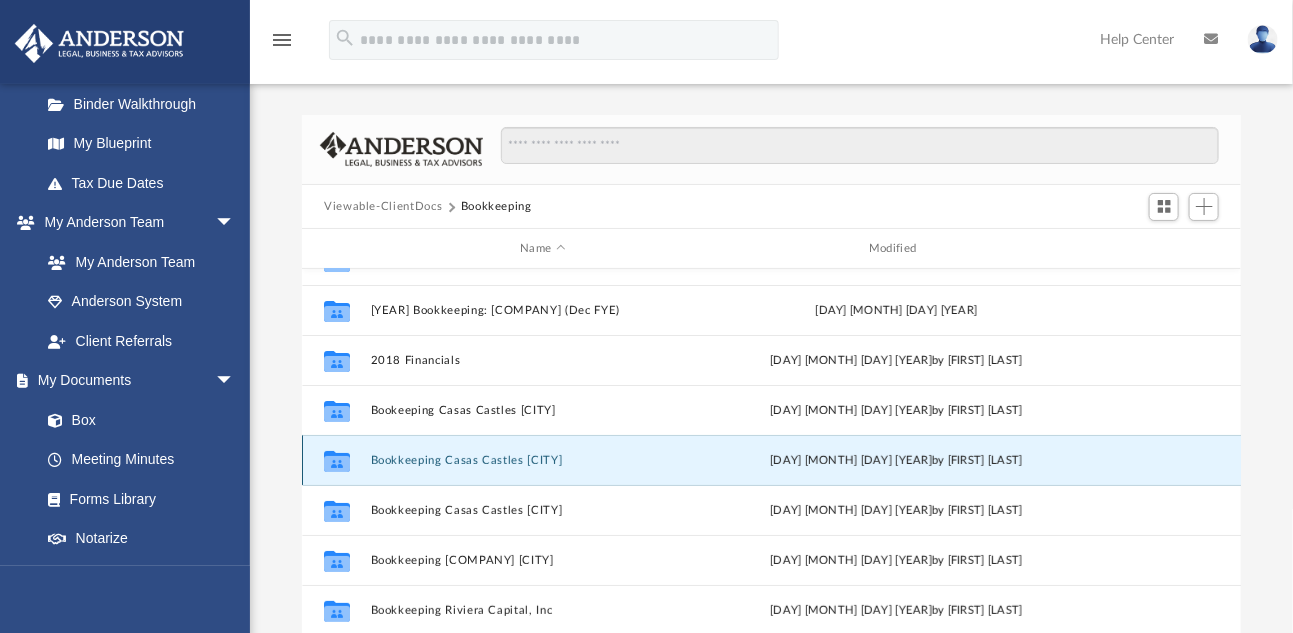 click on "Bookkeeping Casas Castles [CITY]" at bounding box center (543, 460) 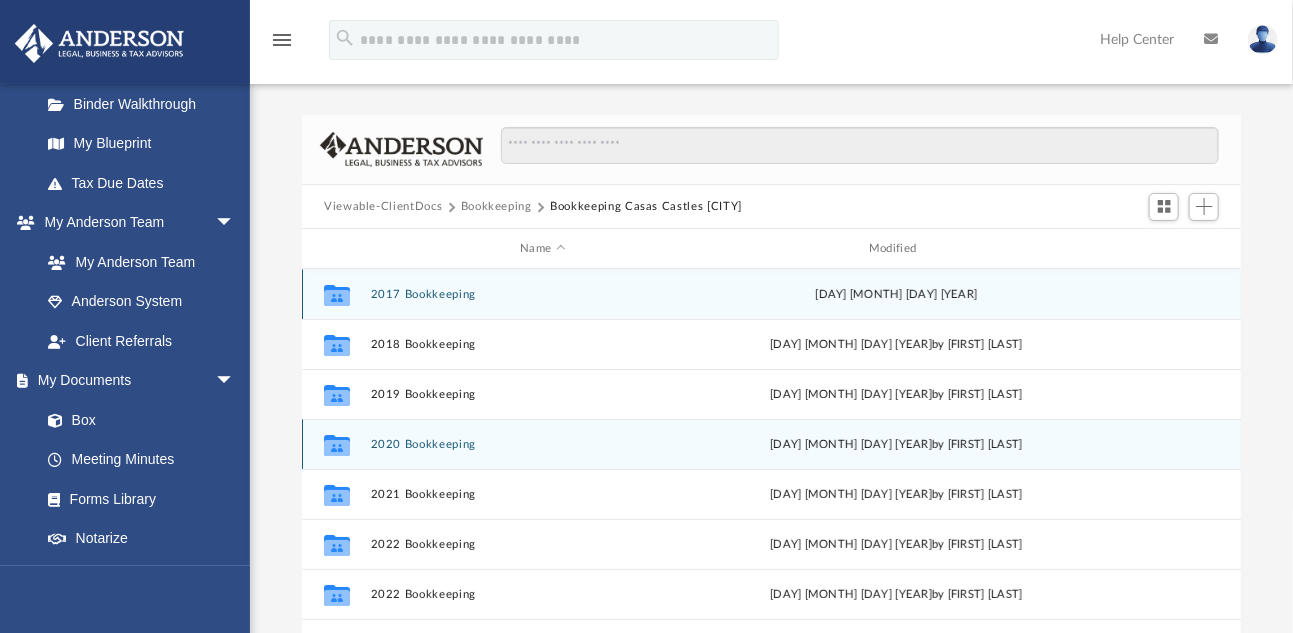 scroll, scrollTop: 300, scrollLeft: 0, axis: vertical 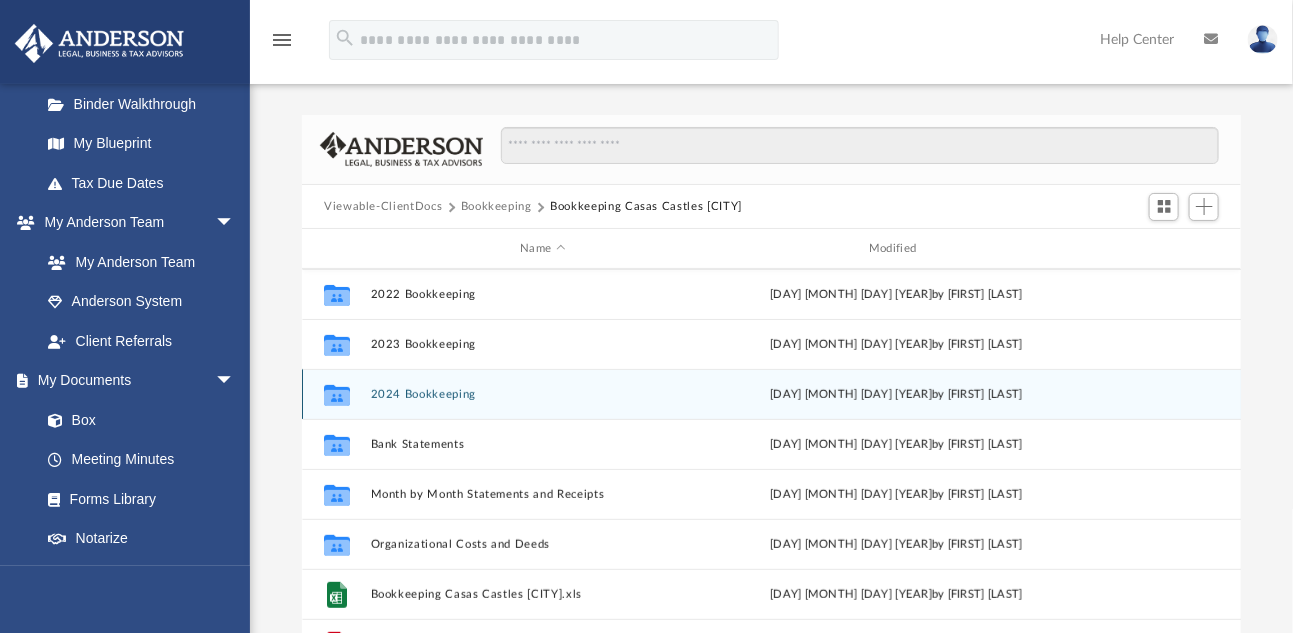 click on "2024 Bookkeeping" at bounding box center [543, 394] 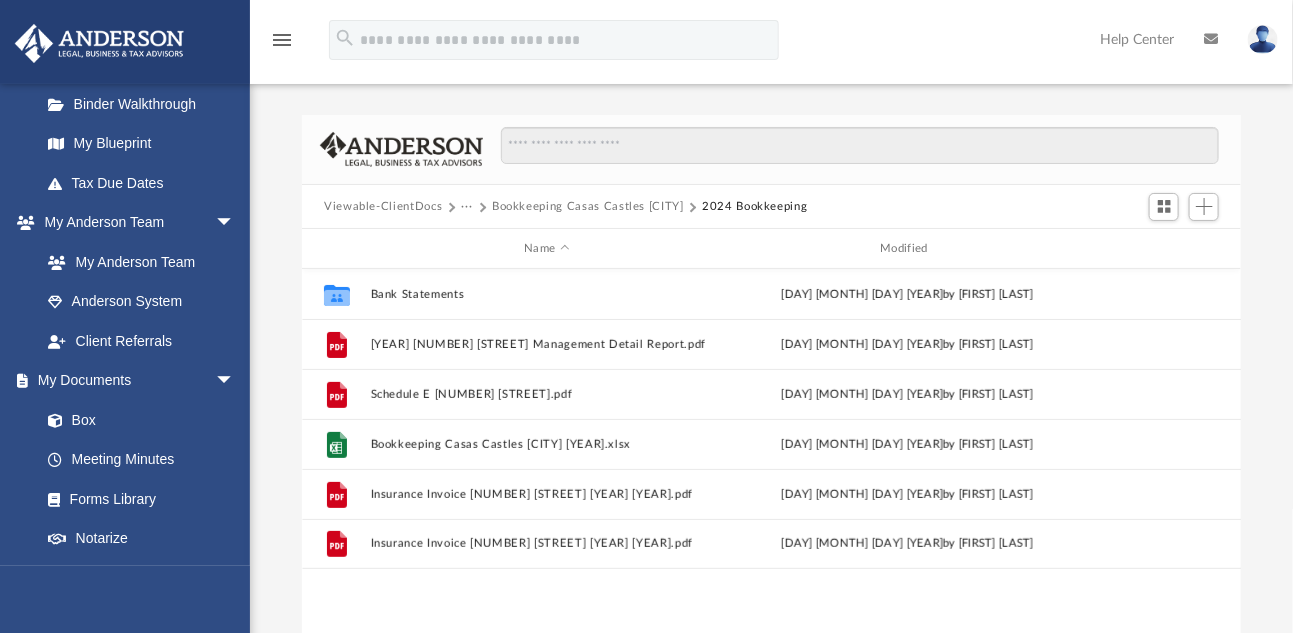 scroll, scrollTop: 0, scrollLeft: 0, axis: both 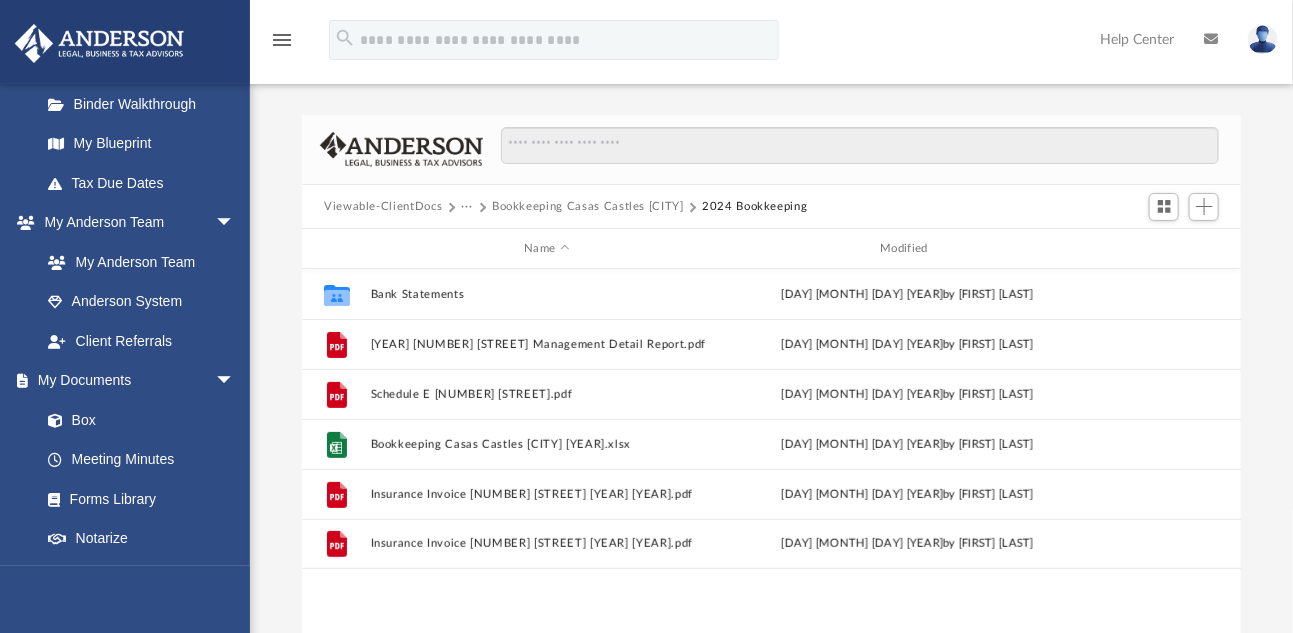 click on "Bookkeeping Casas Castles [CITY]" at bounding box center (588, 207) 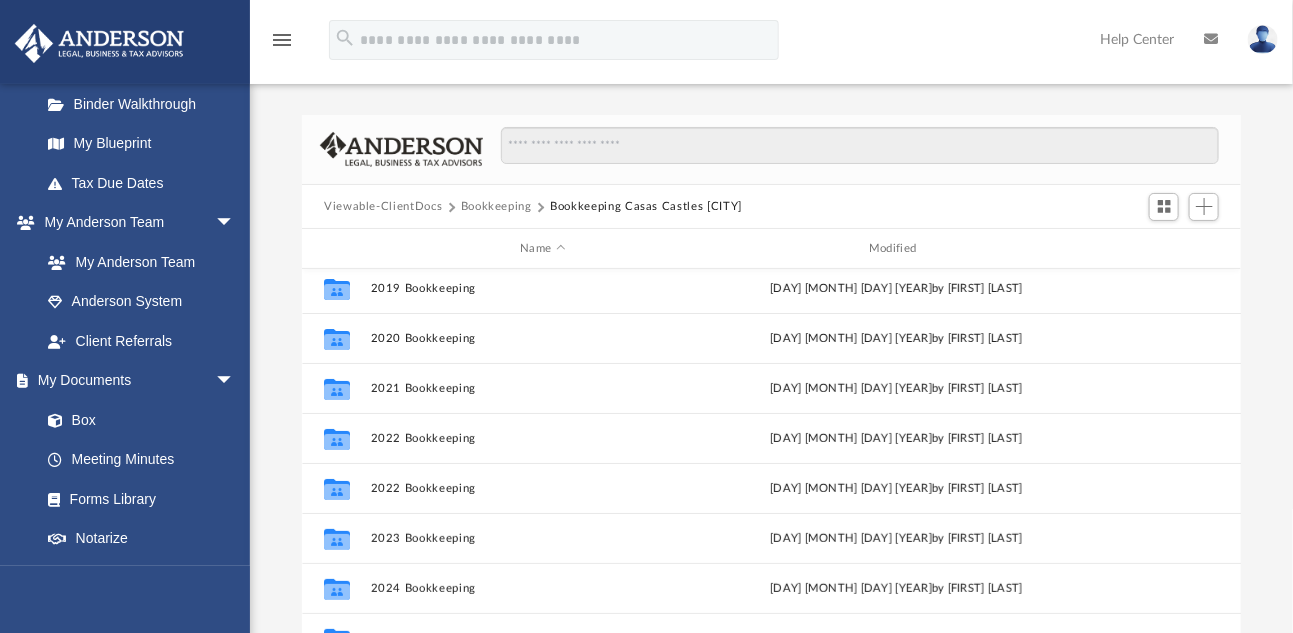 scroll, scrollTop: 300, scrollLeft: 0, axis: vertical 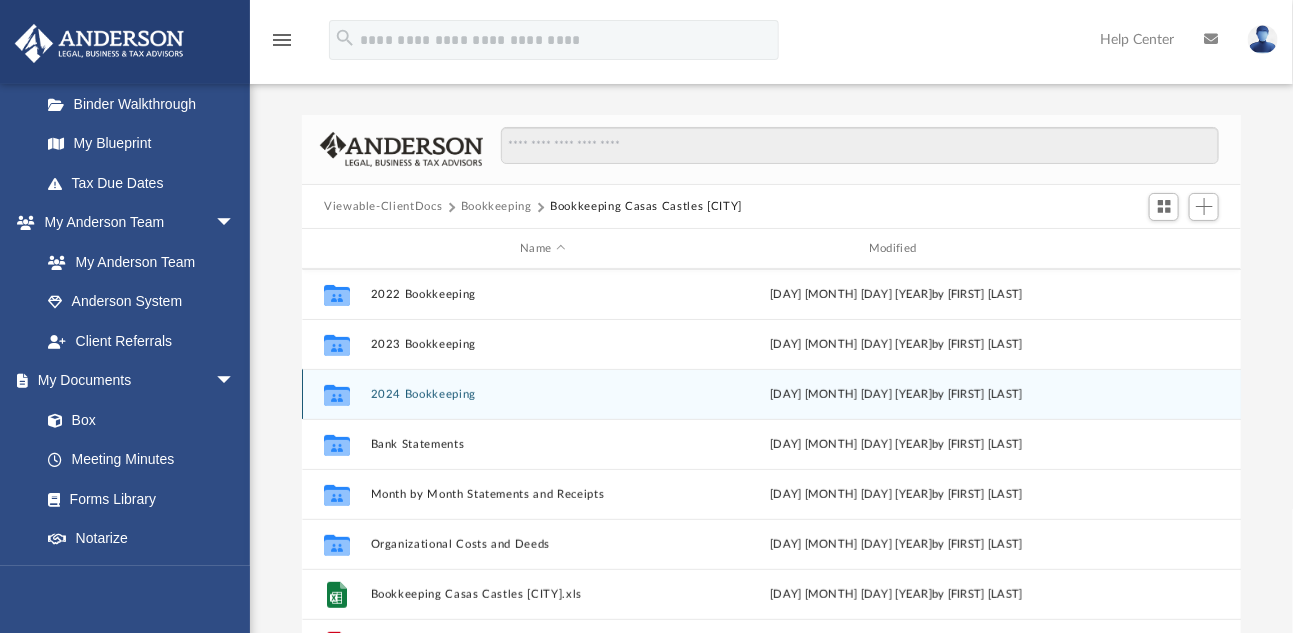 click on "2024 Bookkeeping" at bounding box center (543, 394) 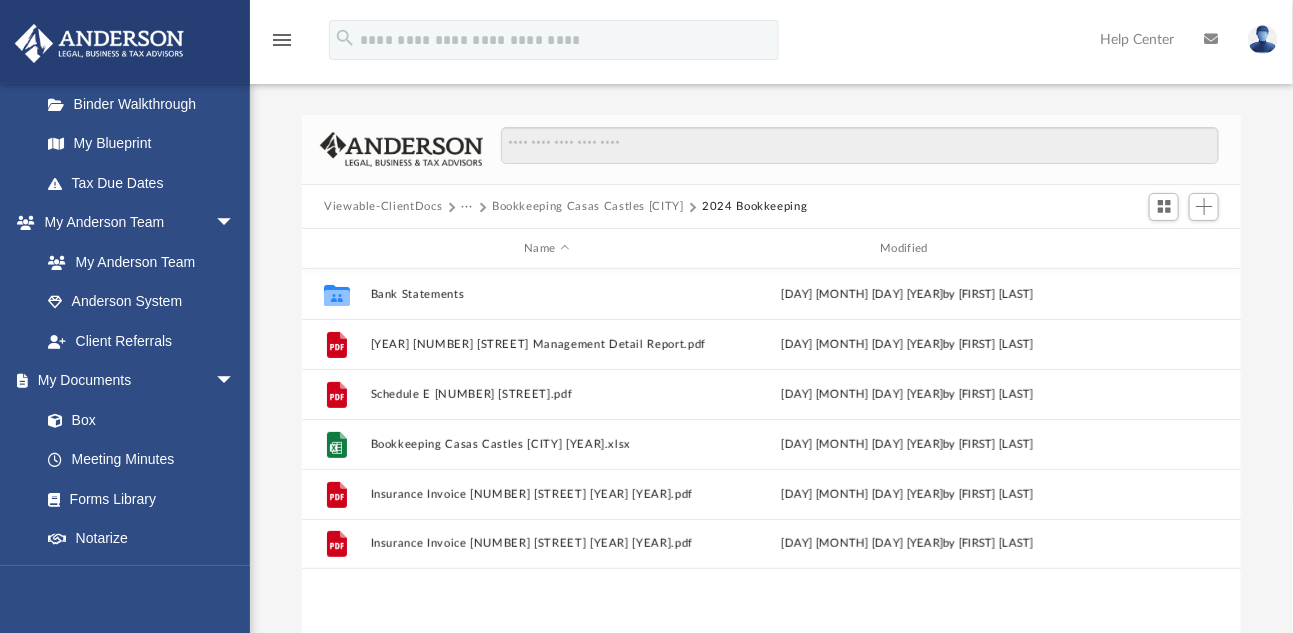 scroll, scrollTop: 0, scrollLeft: 0, axis: both 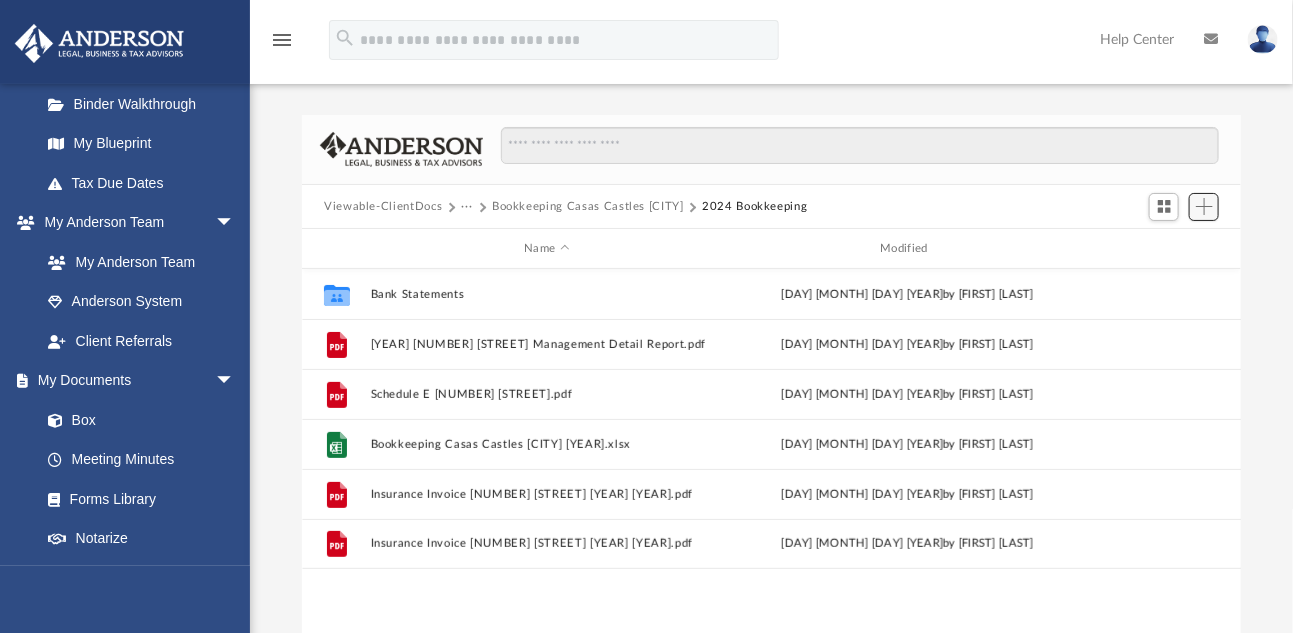 click at bounding box center (1204, 207) 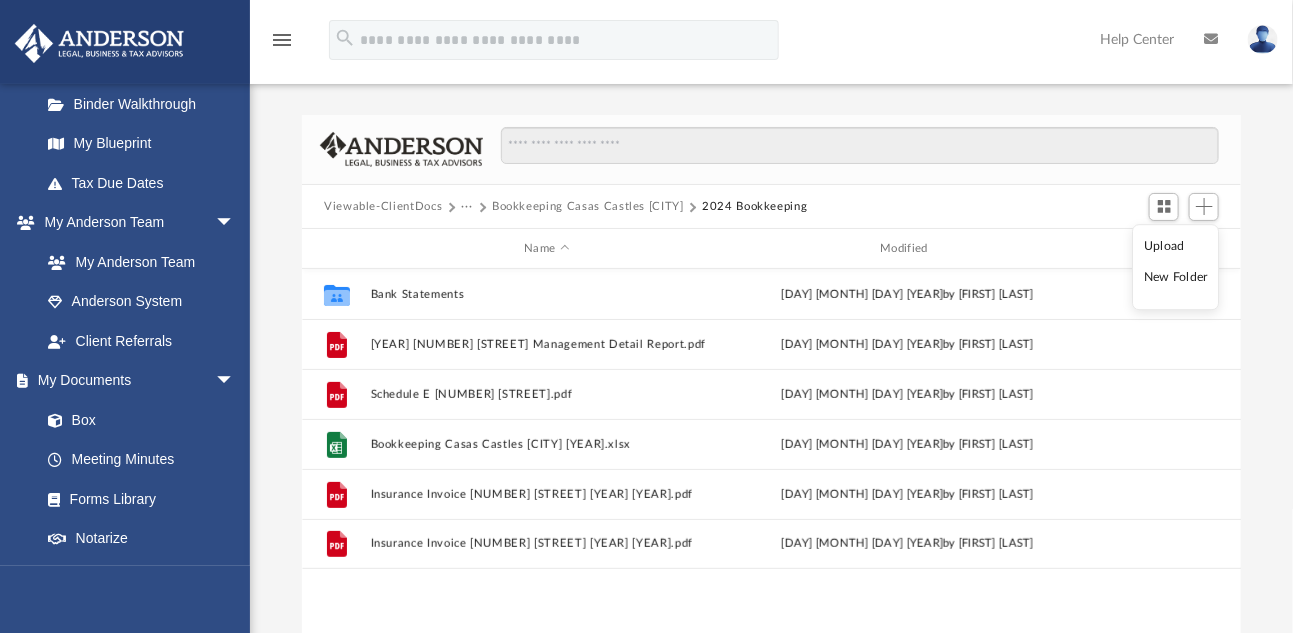 click on "Upload" at bounding box center (1176, 246) 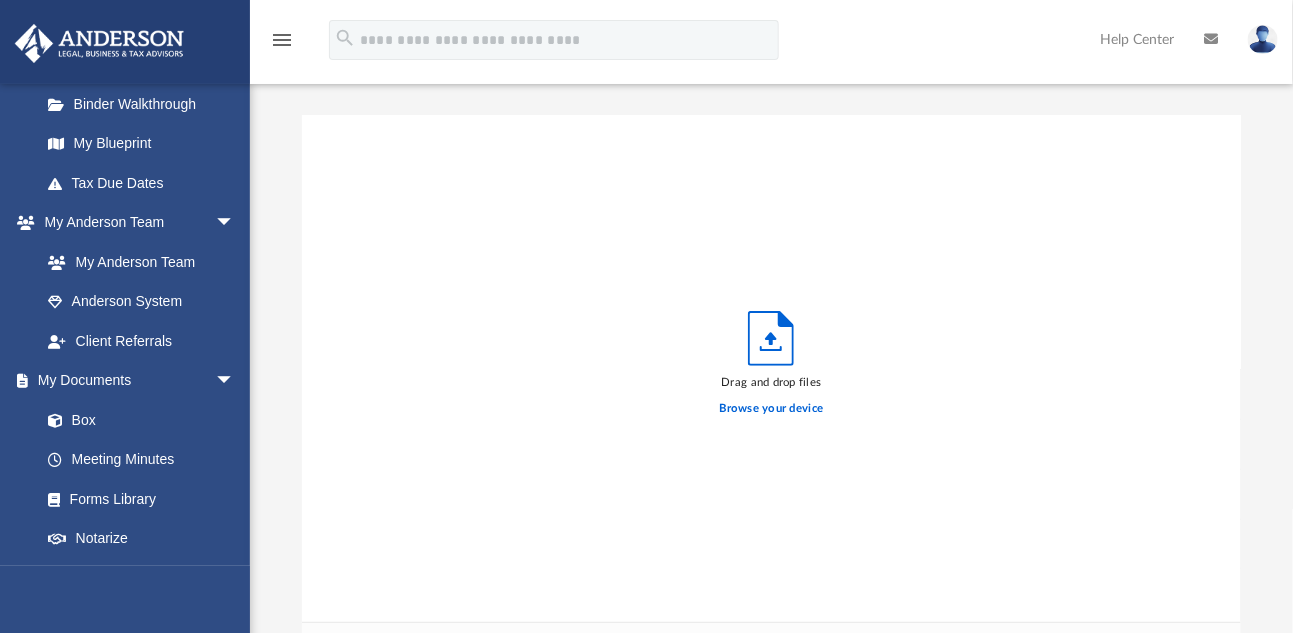scroll, scrollTop: 16, scrollLeft: 16, axis: both 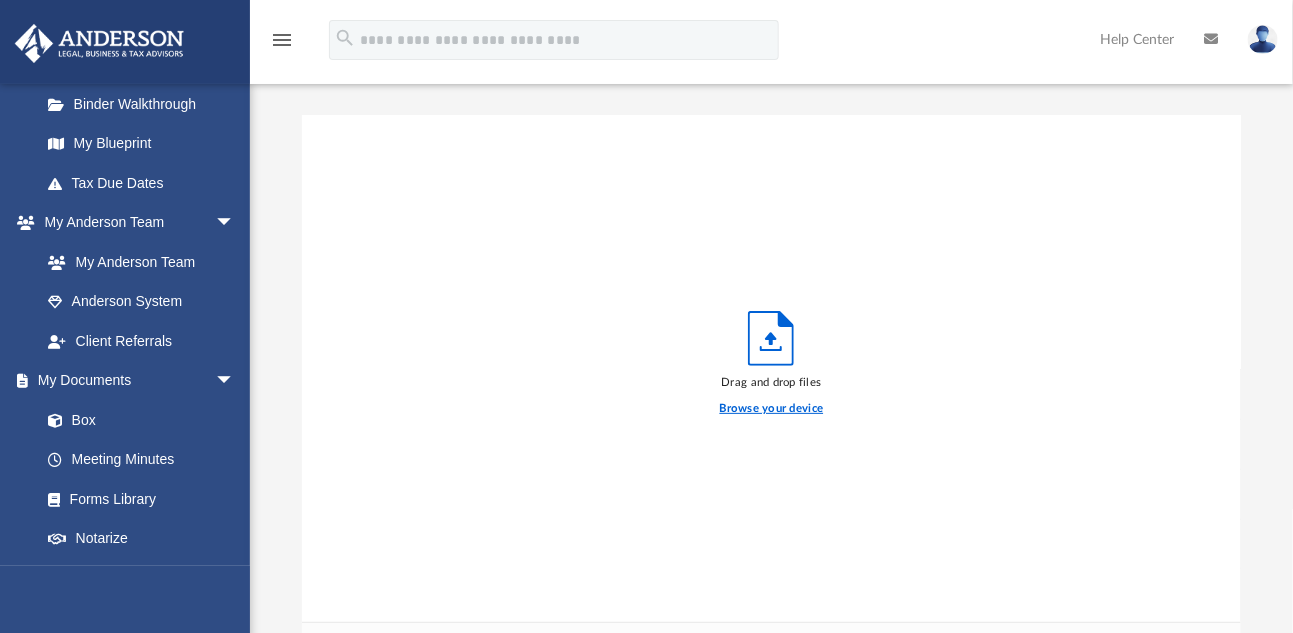 click on "Browse your device" at bounding box center (772, 409) 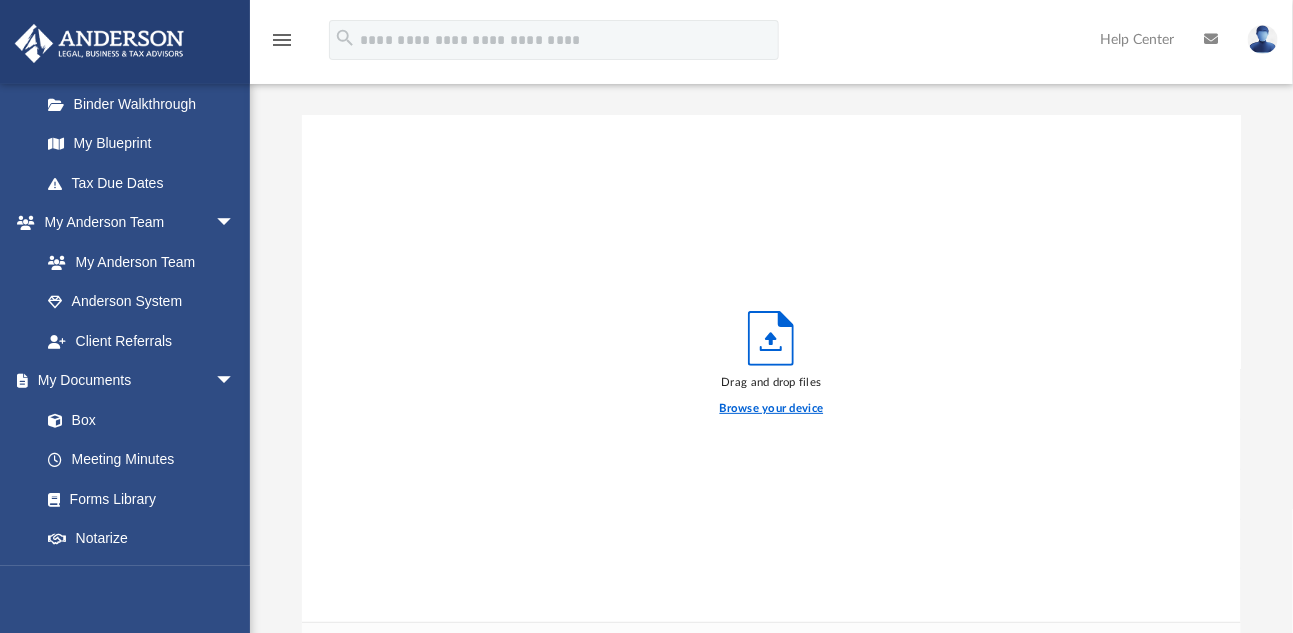 scroll, scrollTop: 459, scrollLeft: 0, axis: vertical 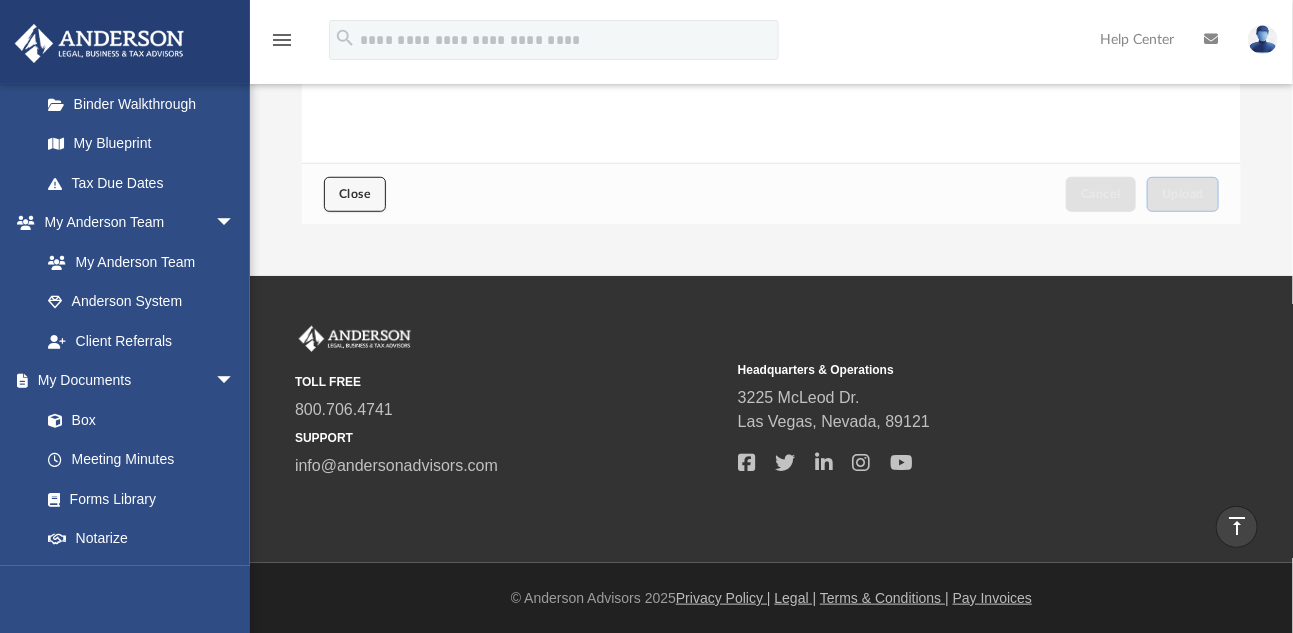 click on "Close" at bounding box center [355, 194] 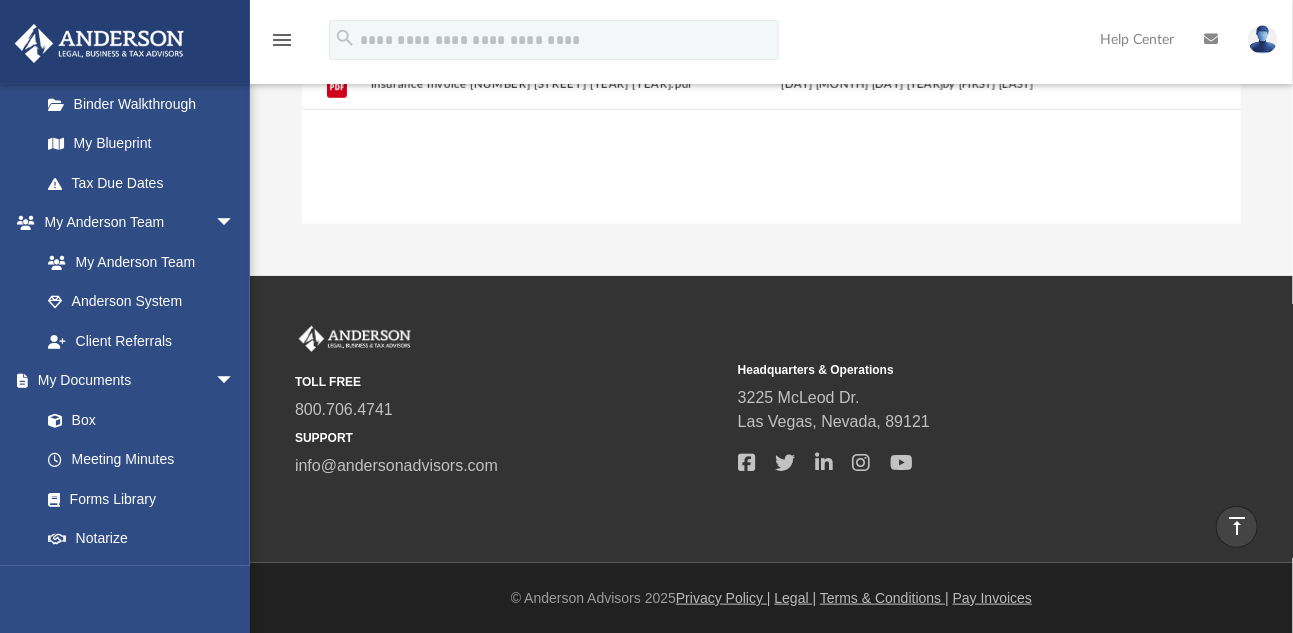 scroll, scrollTop: 0, scrollLeft: 0, axis: both 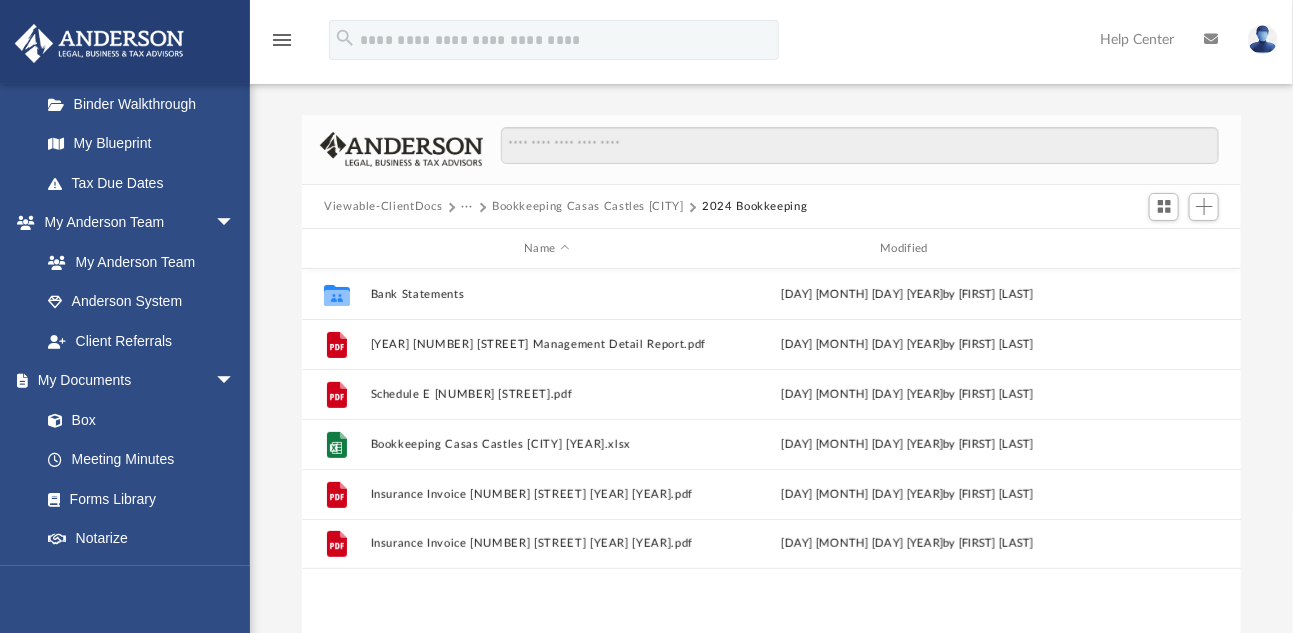 click on "Bookkeeping Casas Castles [CITY]" at bounding box center (588, 207) 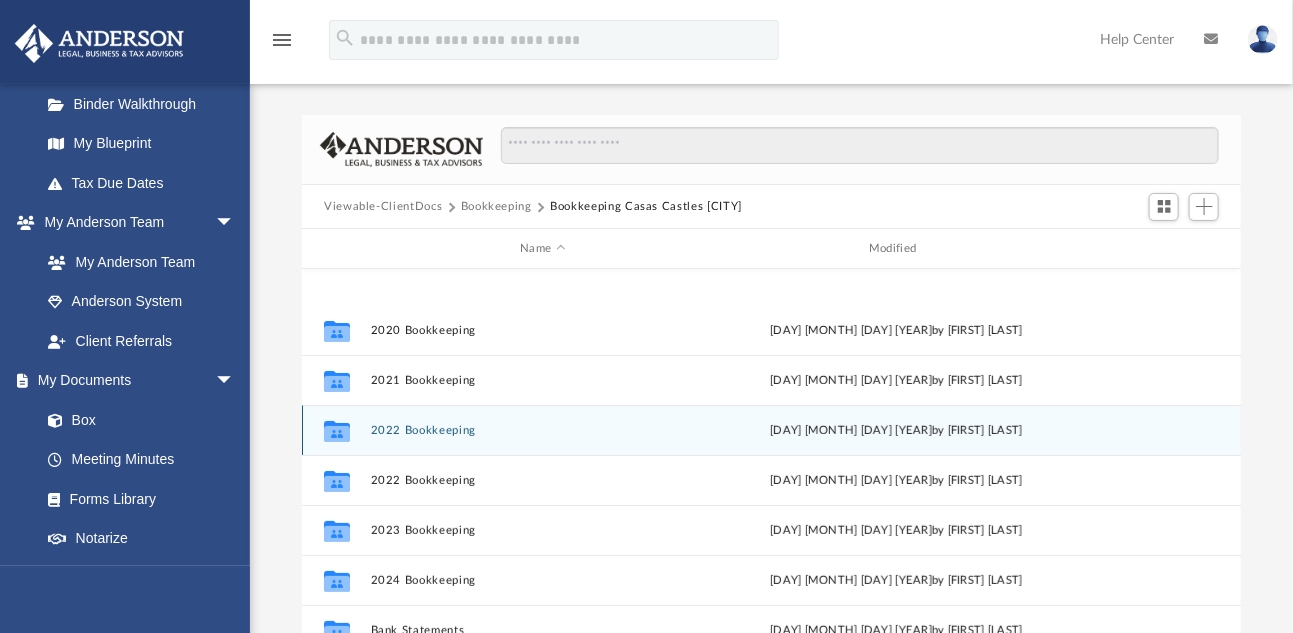 scroll, scrollTop: 300, scrollLeft: 0, axis: vertical 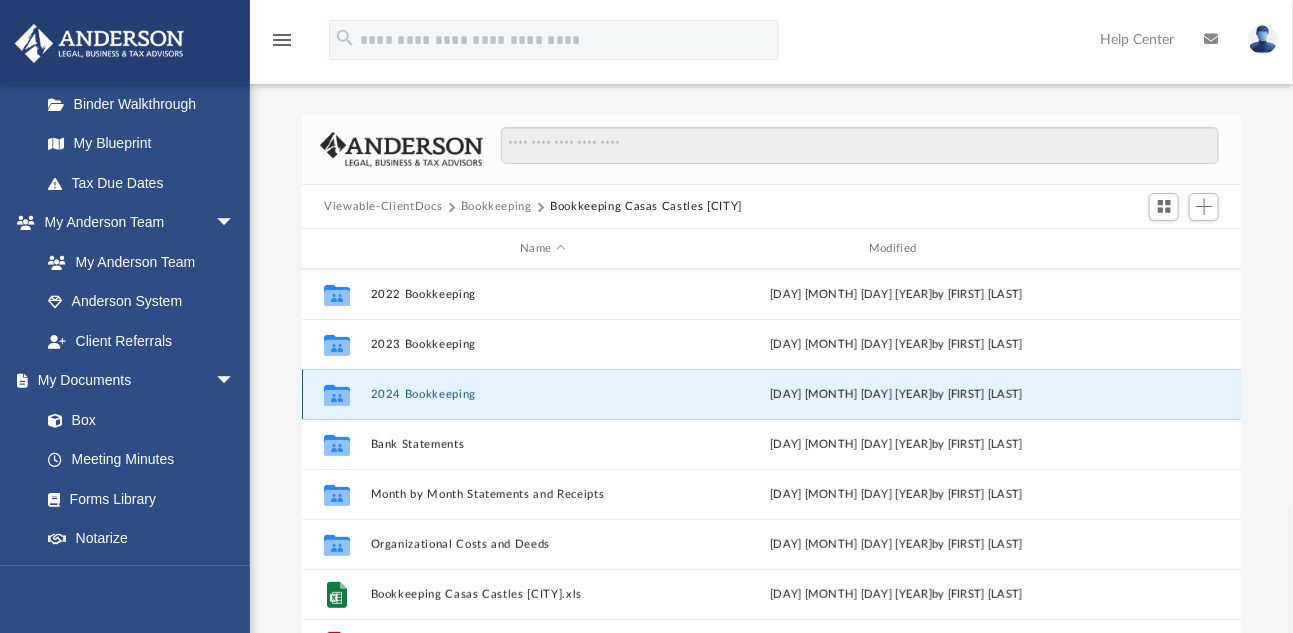 click on "2024 Bookkeeping" at bounding box center (543, 394) 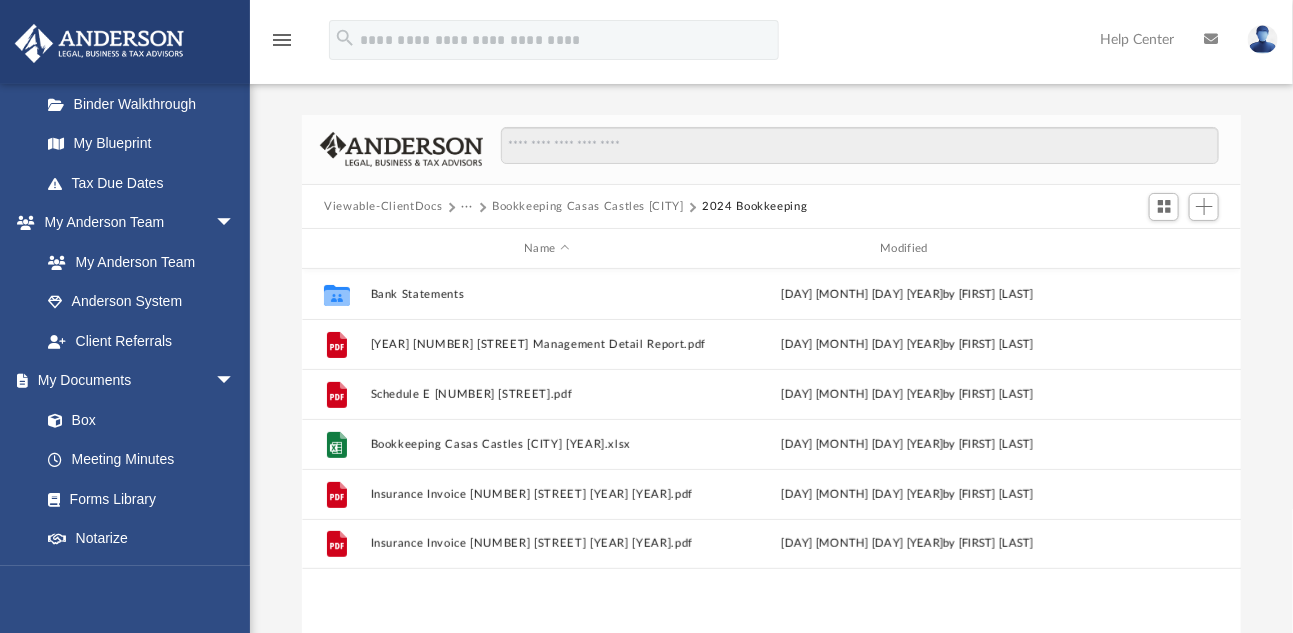 scroll, scrollTop: 0, scrollLeft: 0, axis: both 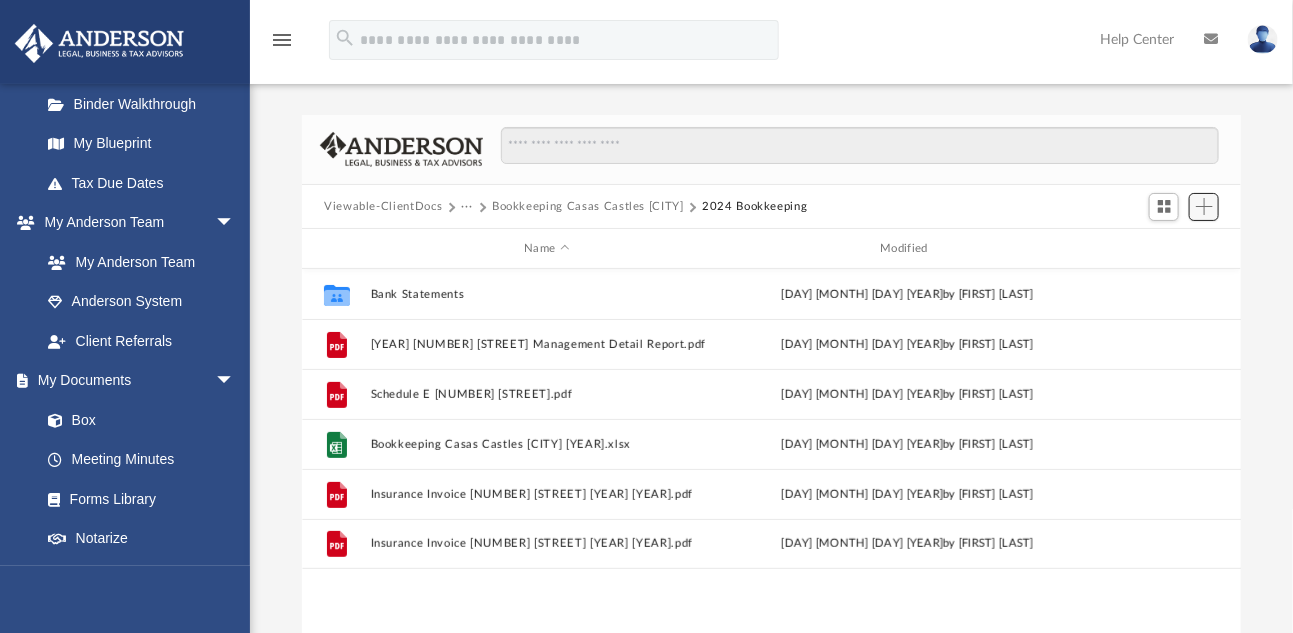 click at bounding box center (1204, 206) 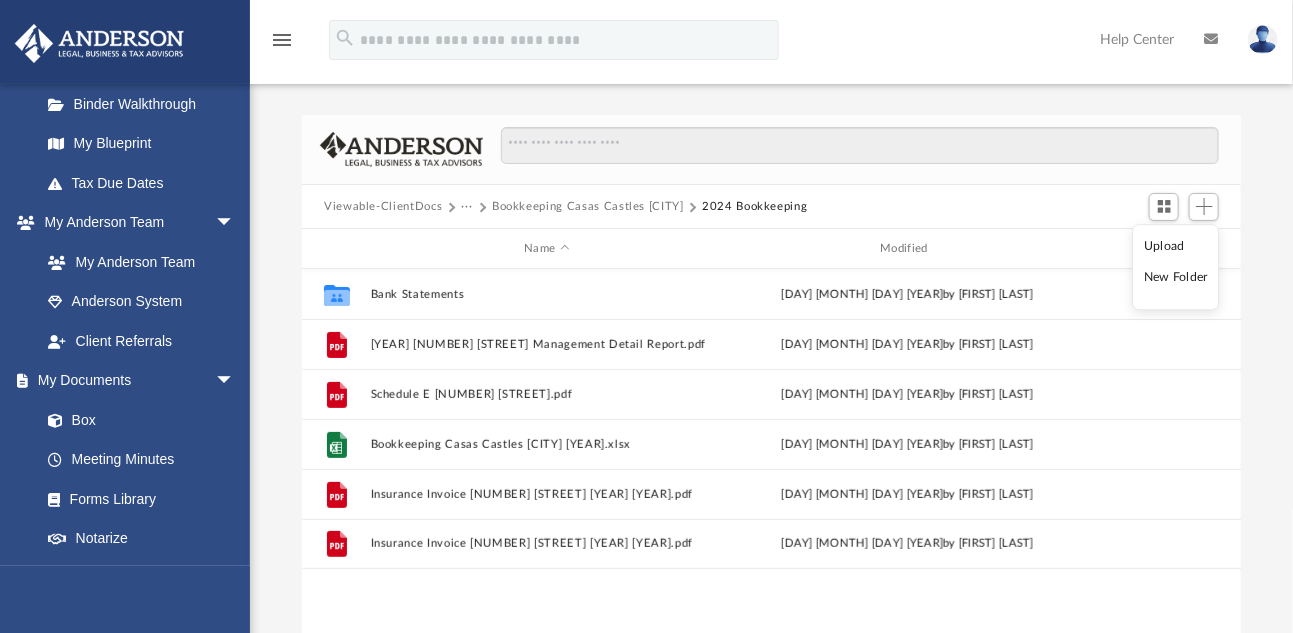 click on "Upload" at bounding box center (1176, 246) 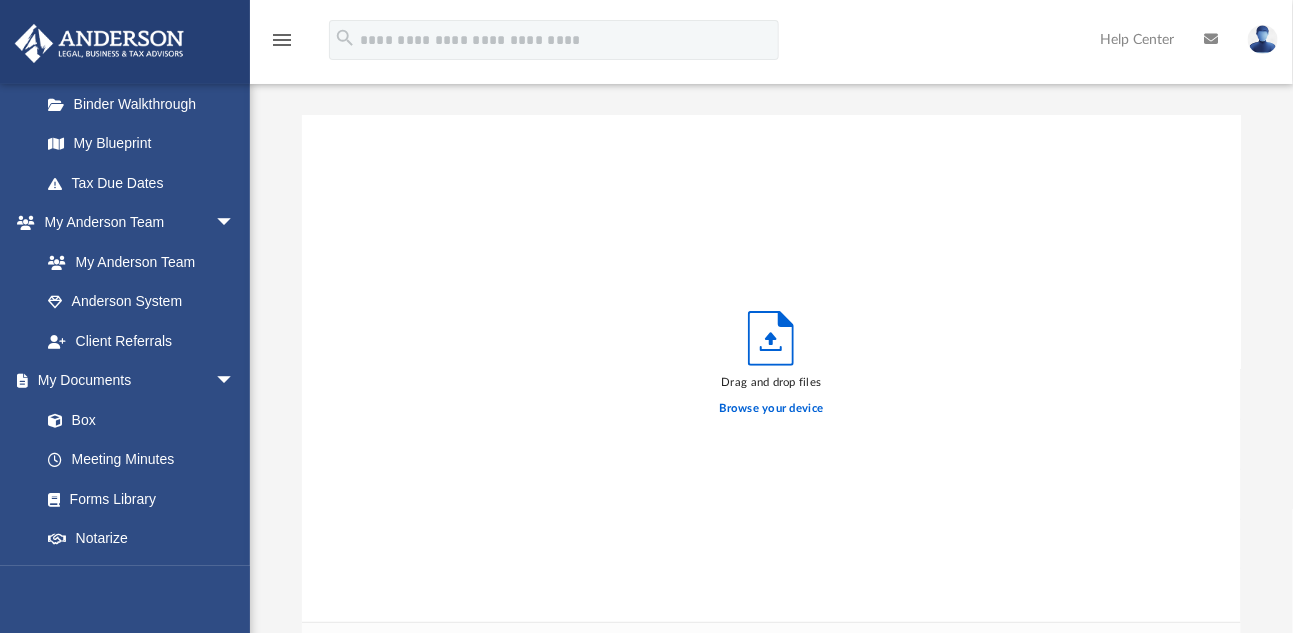 scroll, scrollTop: 16, scrollLeft: 16, axis: both 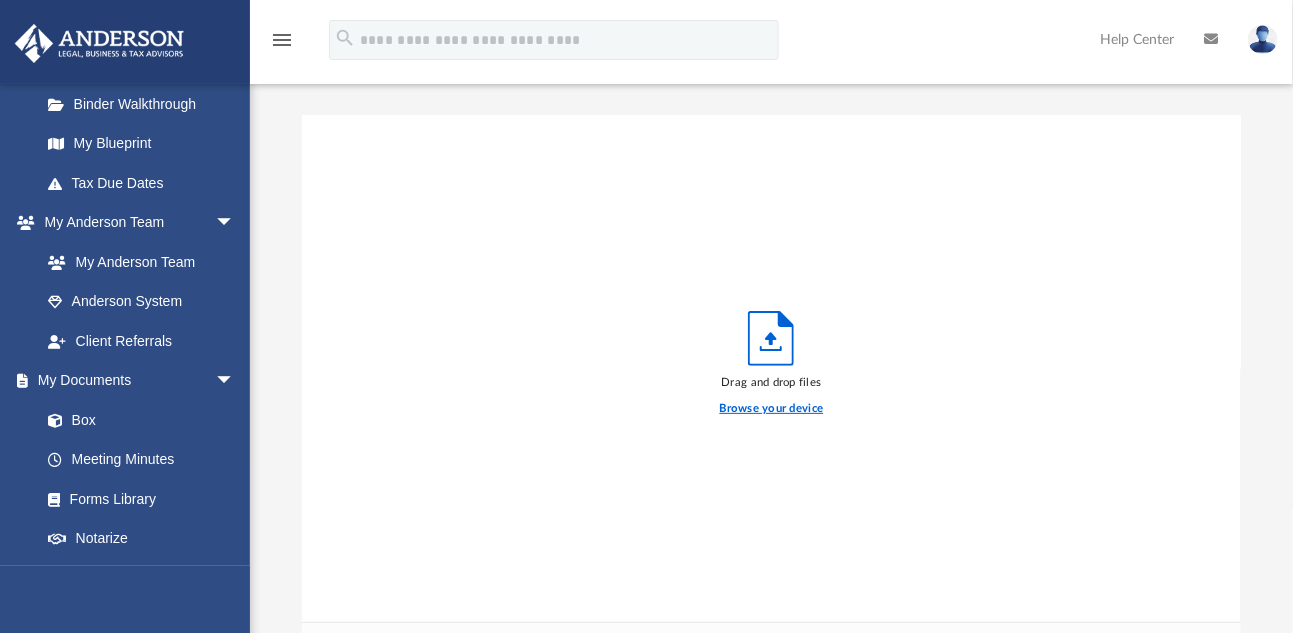 click on "Browse your device" at bounding box center (772, 409) 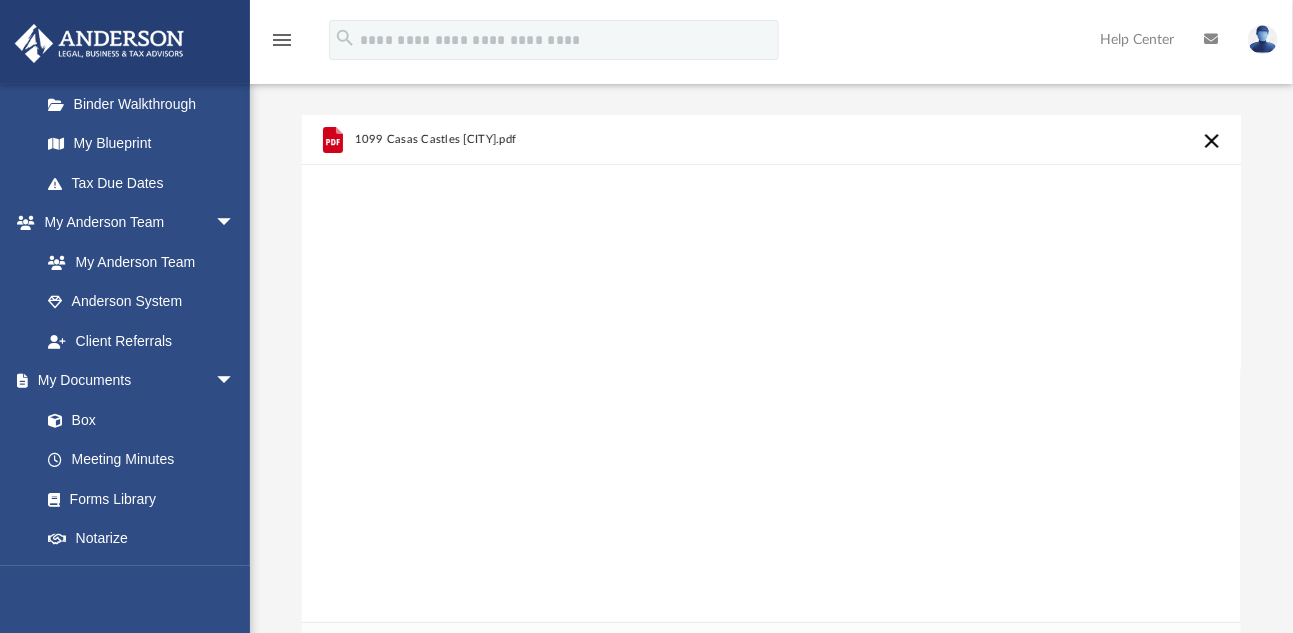 click at bounding box center [1212, 141] 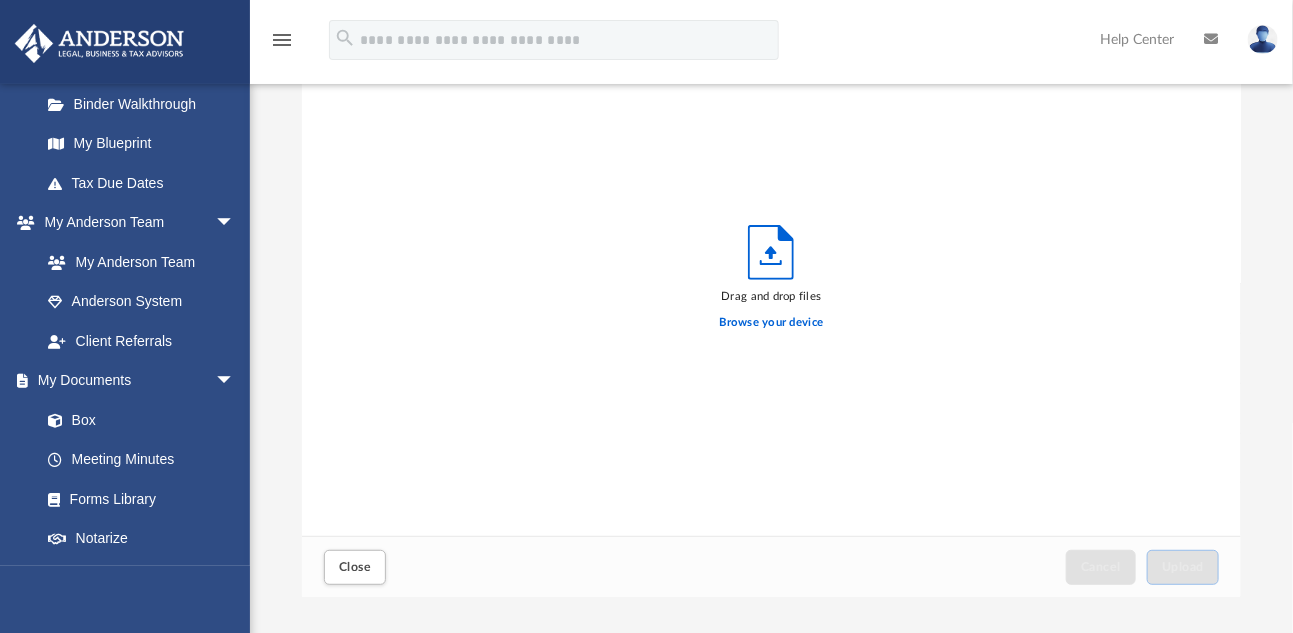 scroll, scrollTop: 200, scrollLeft: 0, axis: vertical 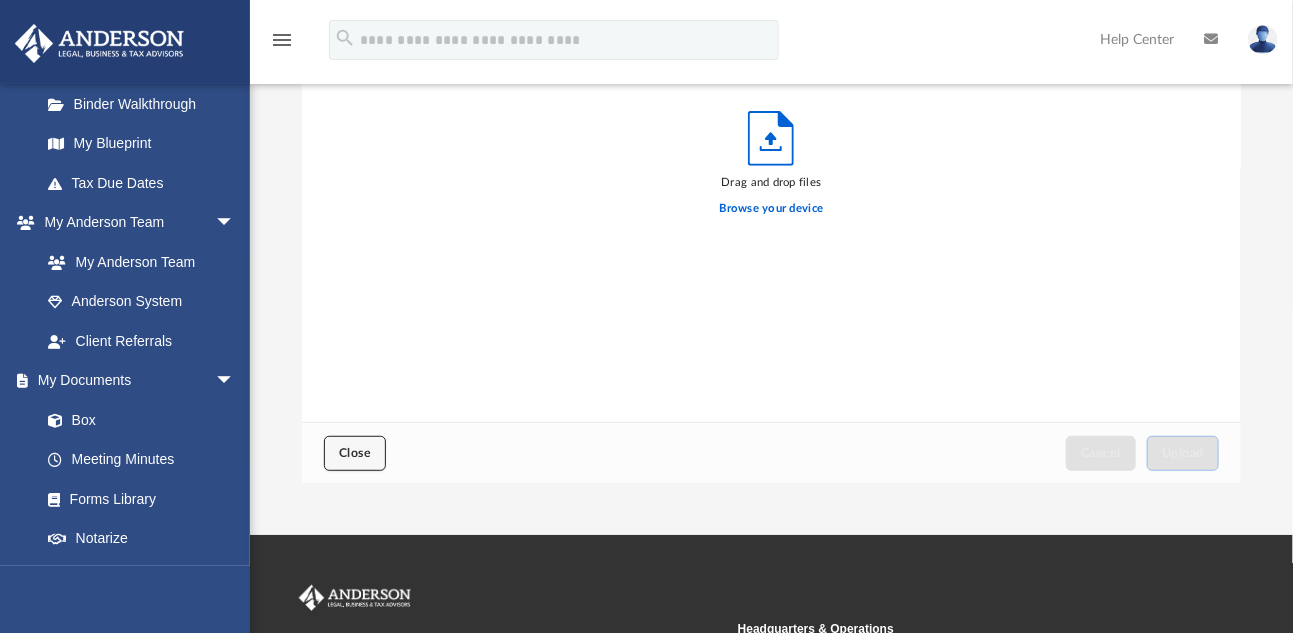 click on "Close" at bounding box center [355, 453] 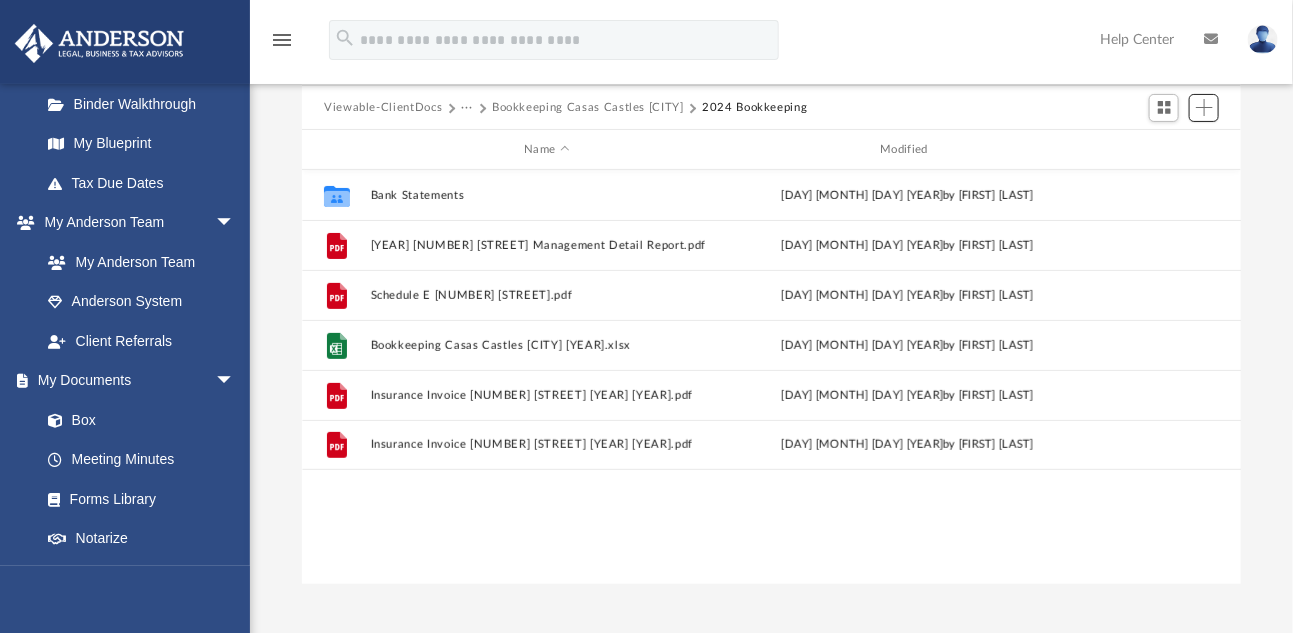 scroll, scrollTop: 0, scrollLeft: 0, axis: both 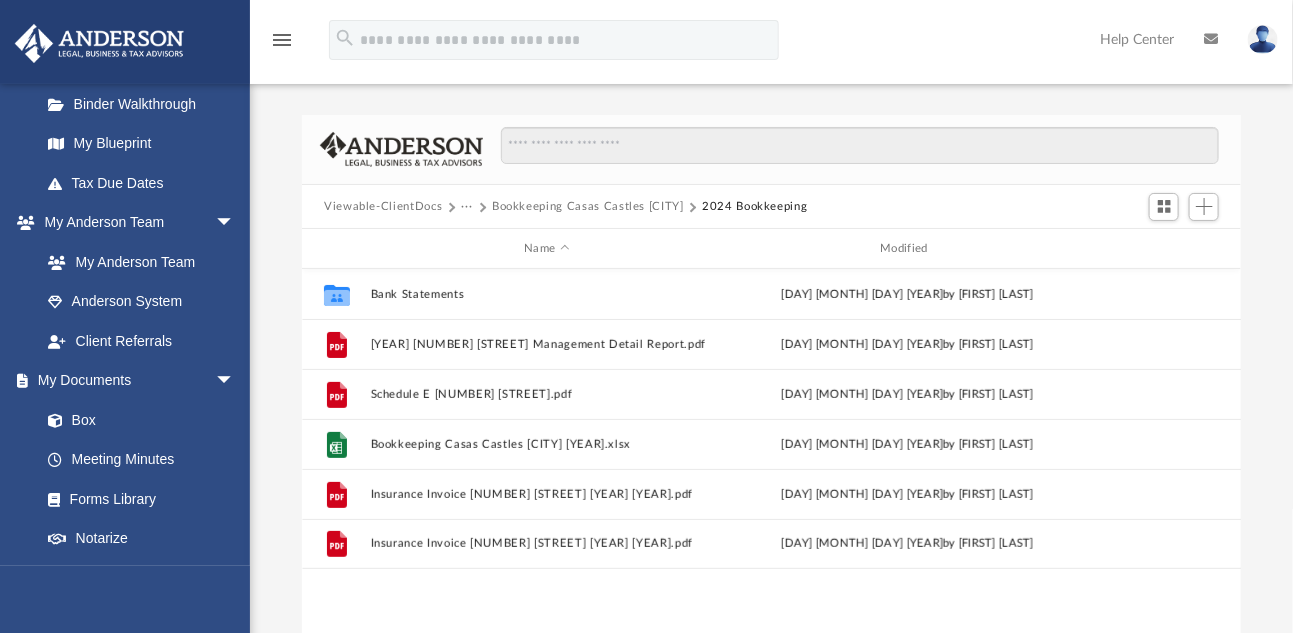 click on "Bookkeeping Casas Castles [CITY]" at bounding box center [588, 207] 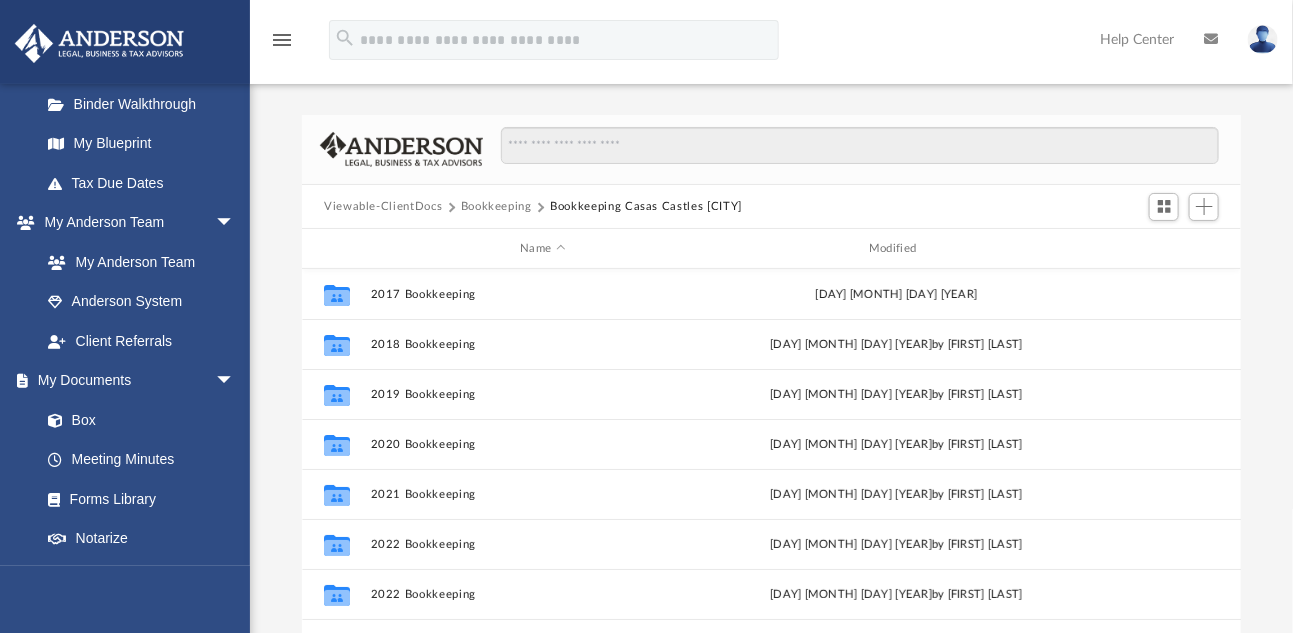 click on "Viewable-ClientDocs Bookkeeping Bookkeeping Casas Castles [CITY]" at bounding box center [771, 207] 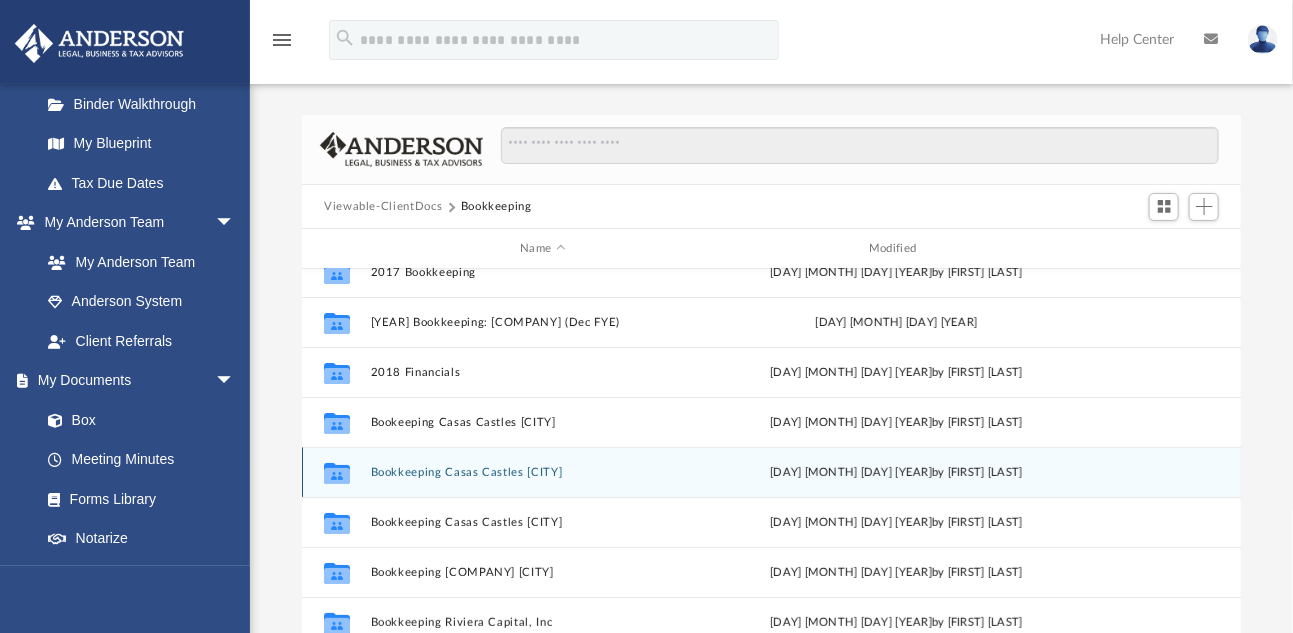 scroll, scrollTop: 35, scrollLeft: 0, axis: vertical 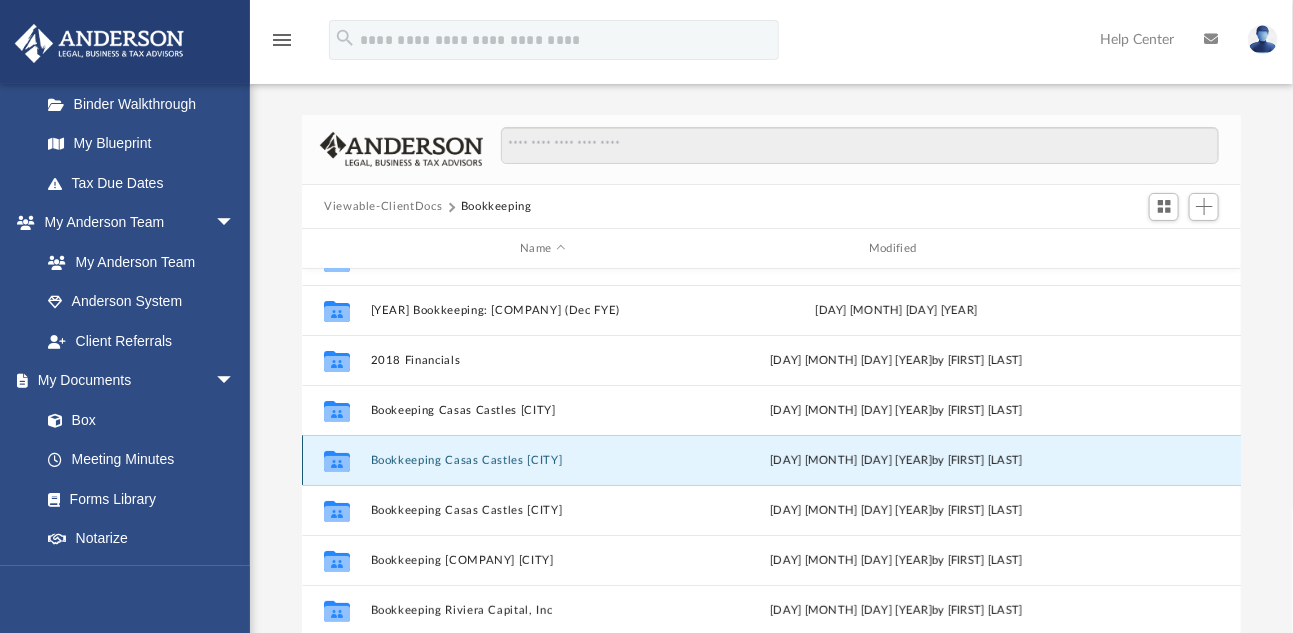 click on "Collaborated Folder [YEAR] Bookkeeping [DAY] [MONTH] [YEAR]  by [FIRST] [LAST] Collaborated Folder [YEAR] Bookkeeping: [COMPANY] (Dec FYE) [DAY] [MONTH] [YEAR] Collaborated Folder [YEAR] Financials [DAY] [MONTH] [YEAR]  by [FIRST] [LAST] Collaborated Folder Bookeeping Casas Castles [CITY] [DAY] [MONTH] [YEAR]  by [FIRST] [LAST] Collaborated Folder Bookkeeping Casas Castles [CITY] [DAY] [MONTH] [YEAR]  by [FIRST] [LAST] Collaborated Folder Bookkeeping Casas Castles [CITY] [DAY] [MONTH] [YEAR]  by [FIRST] [LAST] Collaborated Folder Bookkeeping [COMPANY] [CITY] [DAY] [MONTH] [YEAR]  by [FIRST] [LAST] Collaborated Folder Bookkeeping [COMPANY] [INC] [DAY] [MONTH] [YEAR]  by [FIRST] [LAST] Collaborated Folder Bookkeeping [COMPANY] [TODAY]  by [FIRST] [LAST]" at bounding box center [771, 476] 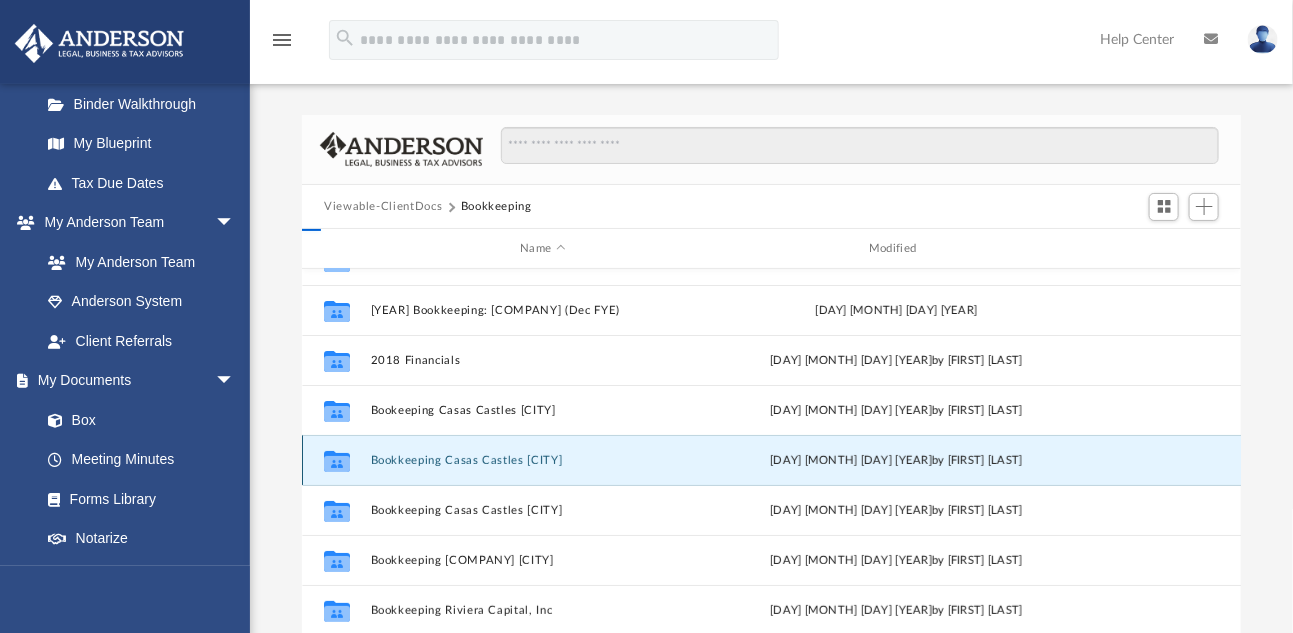 click on "Bookkeeping Casas Castles [CITY]" at bounding box center [543, 460] 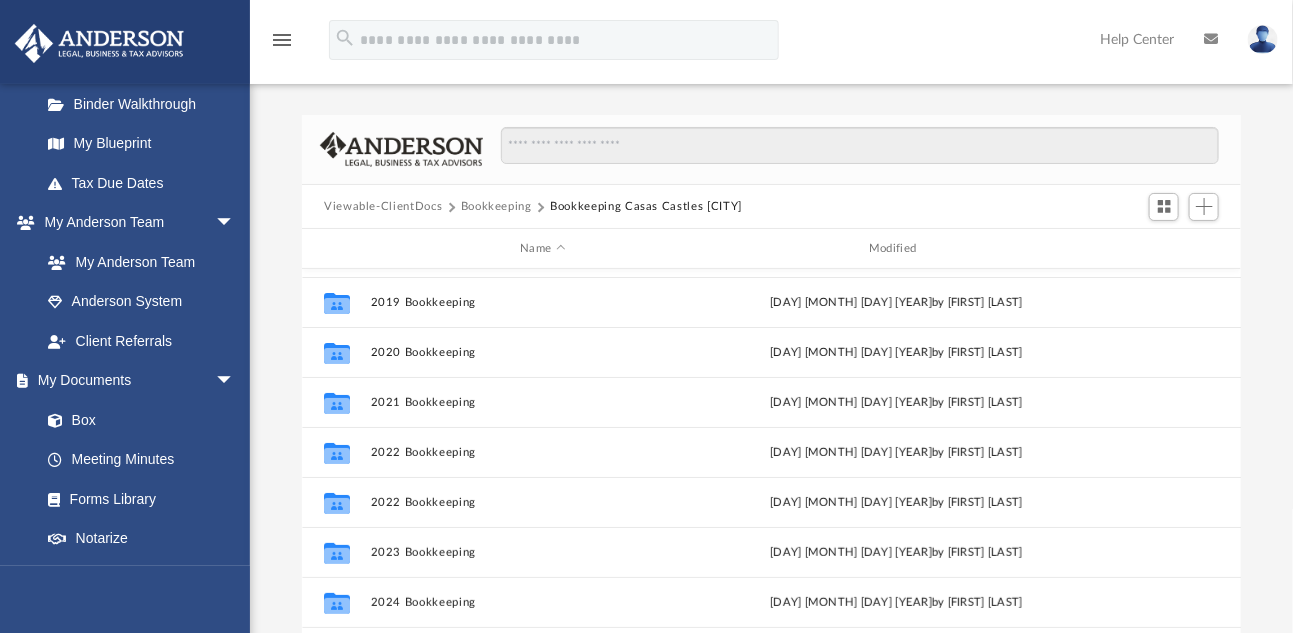 scroll, scrollTop: 300, scrollLeft: 0, axis: vertical 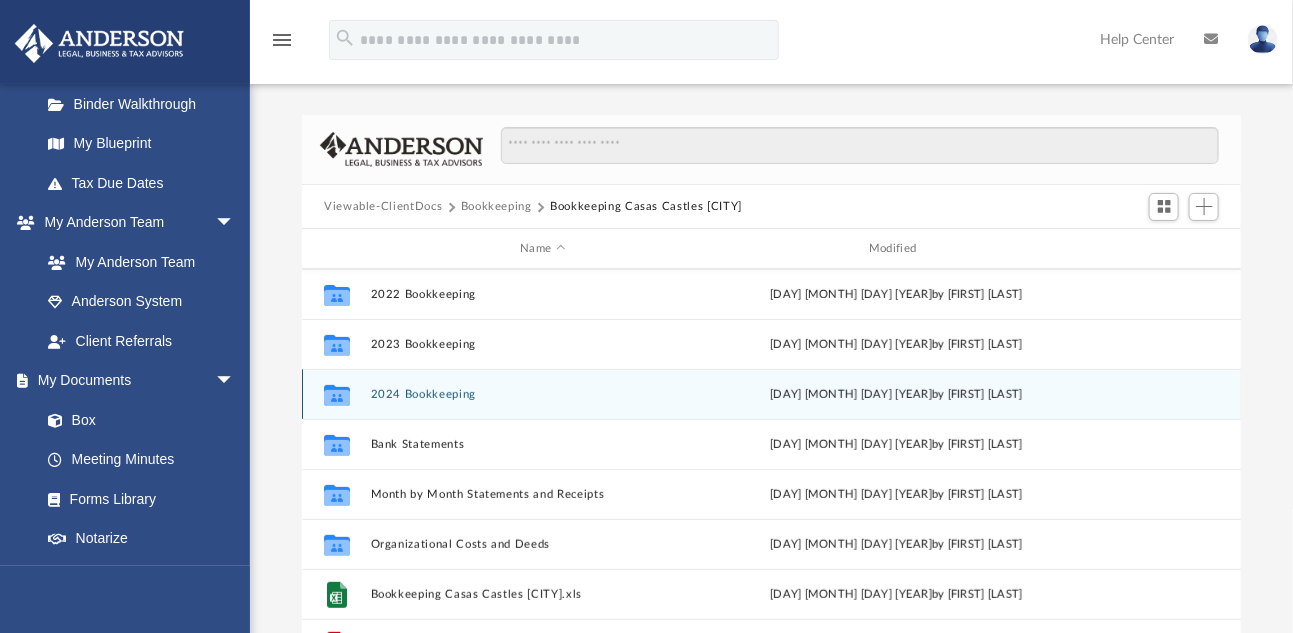 click on "2024 Bookkeeping" at bounding box center (543, 394) 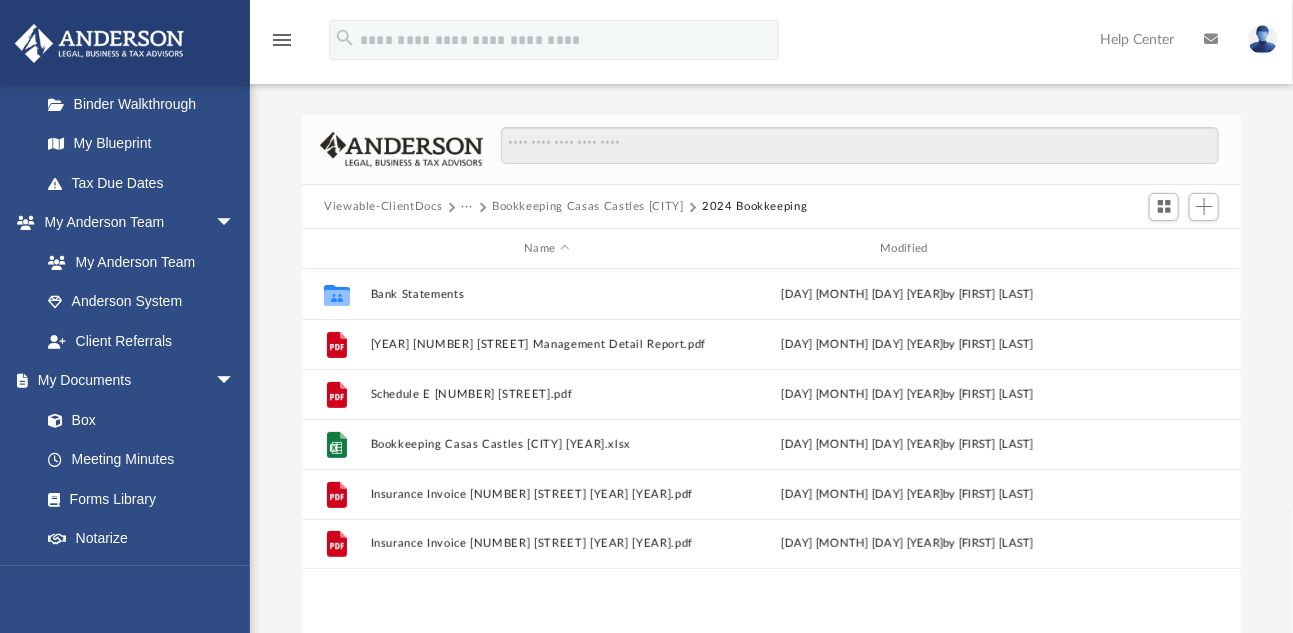 scroll, scrollTop: 0, scrollLeft: 0, axis: both 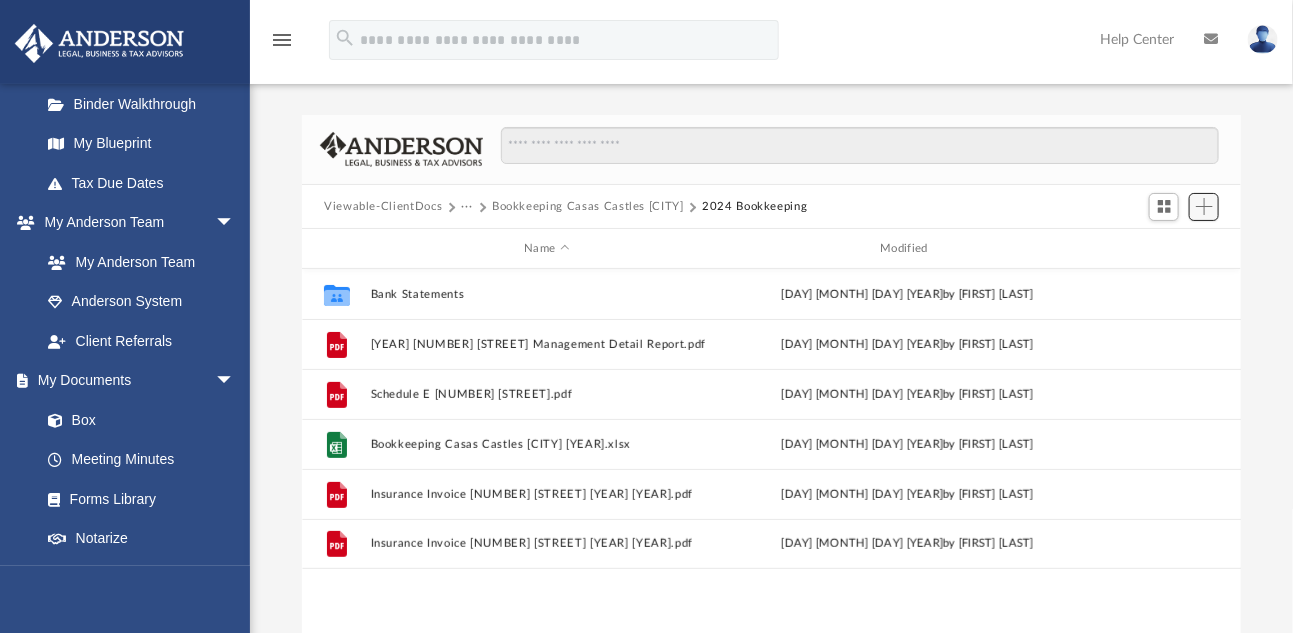 click at bounding box center (1204, 206) 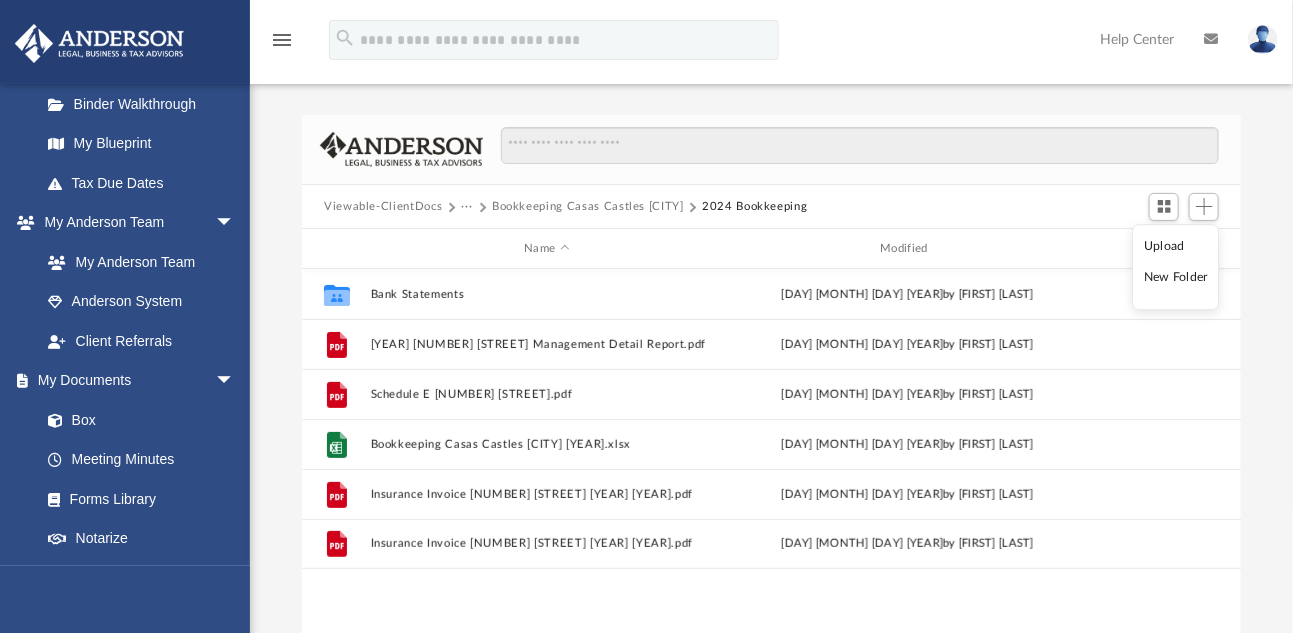 click on "Upload" at bounding box center [1176, 246] 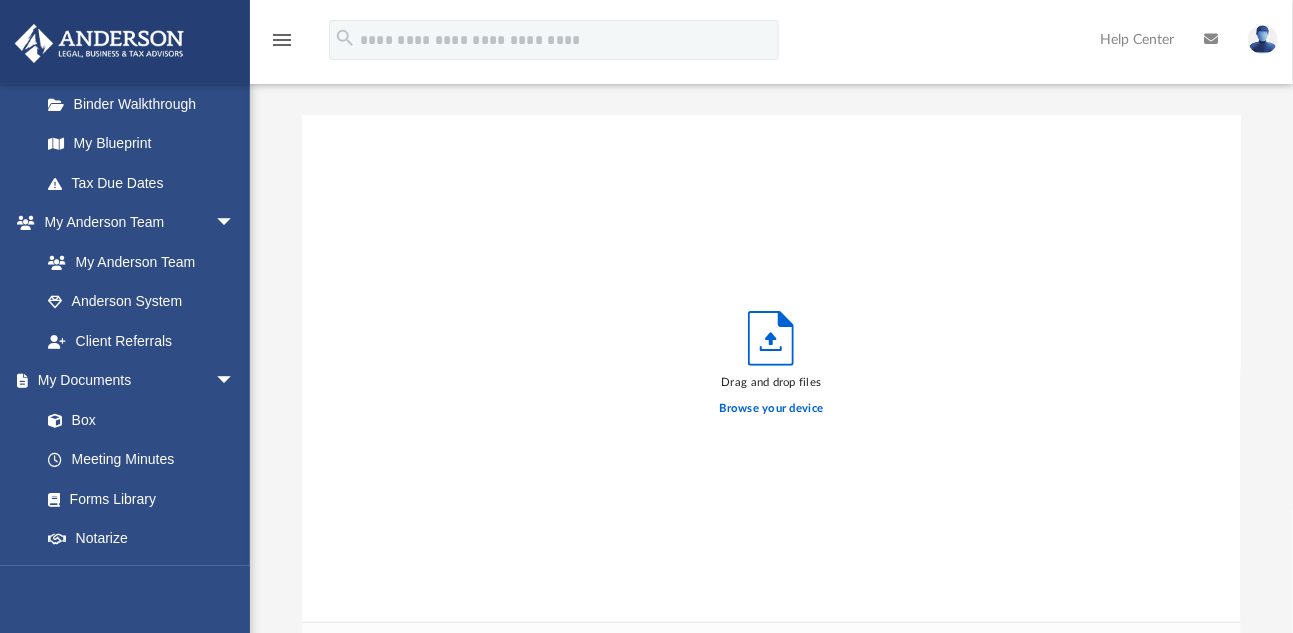 scroll, scrollTop: 16, scrollLeft: 16, axis: both 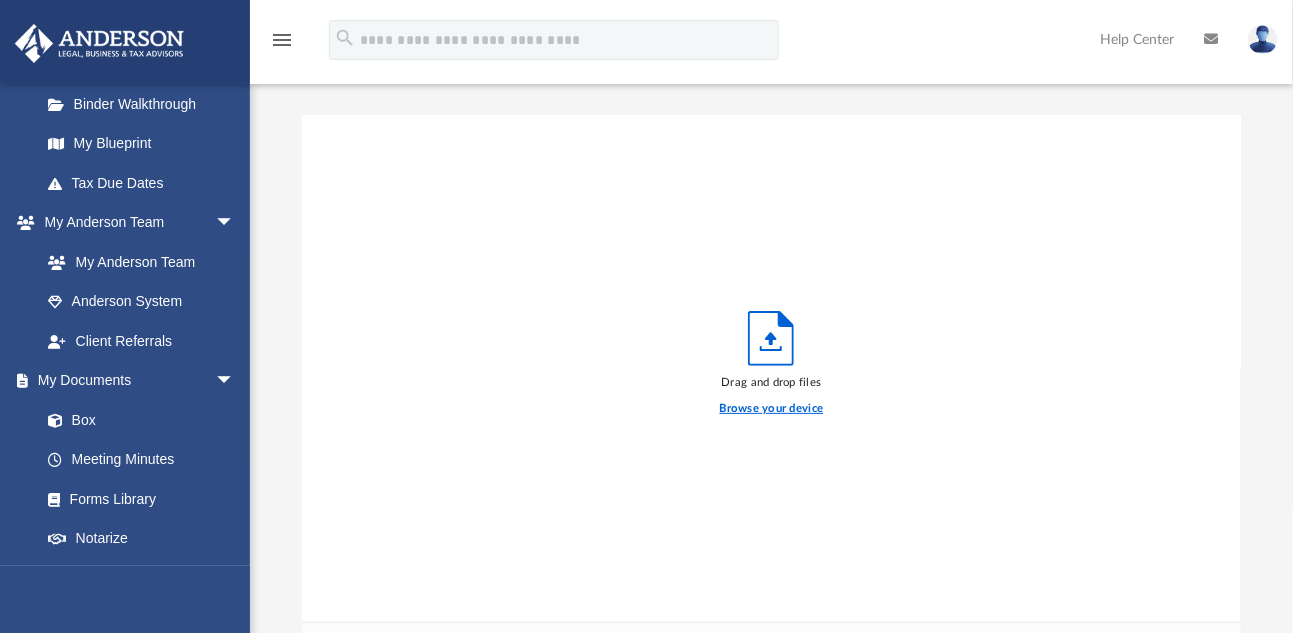 click on "Browse your device" at bounding box center (772, 409) 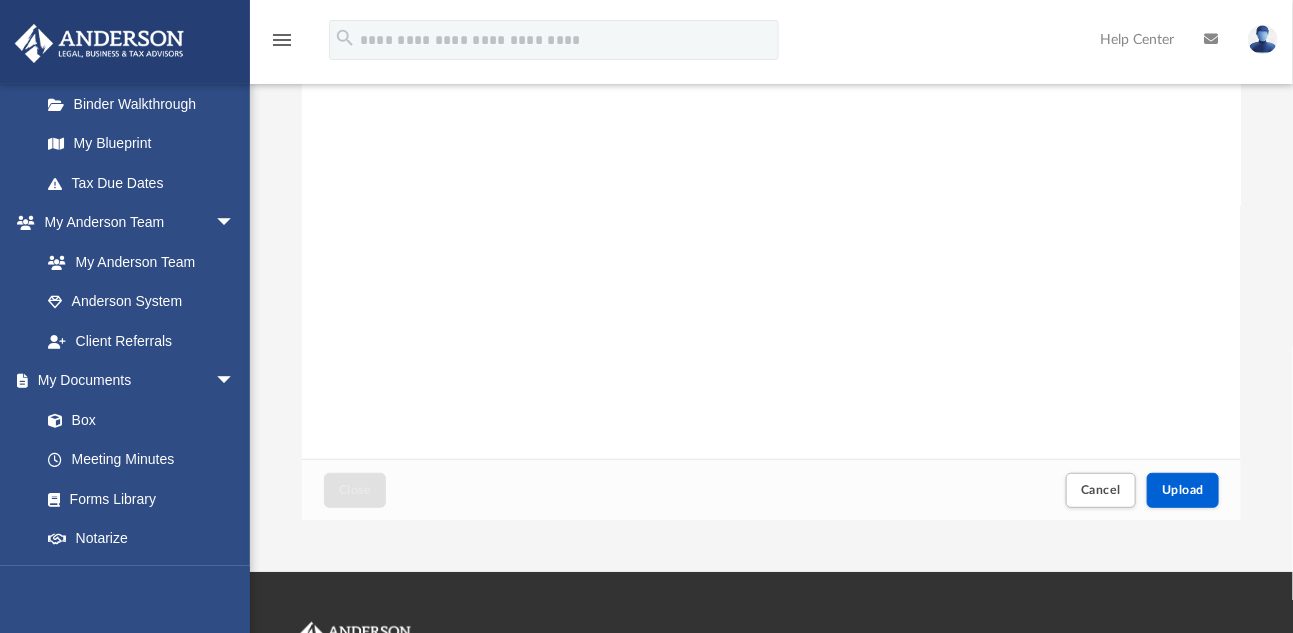 scroll, scrollTop: 300, scrollLeft: 0, axis: vertical 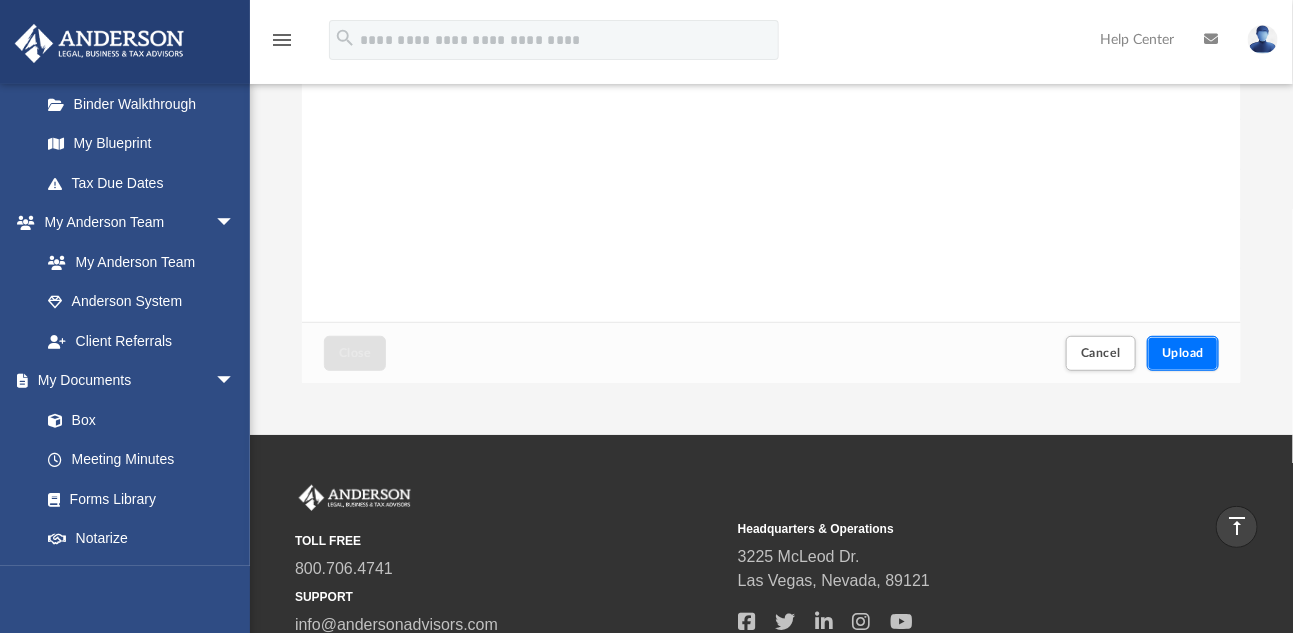 click on "Upload" at bounding box center [1183, 353] 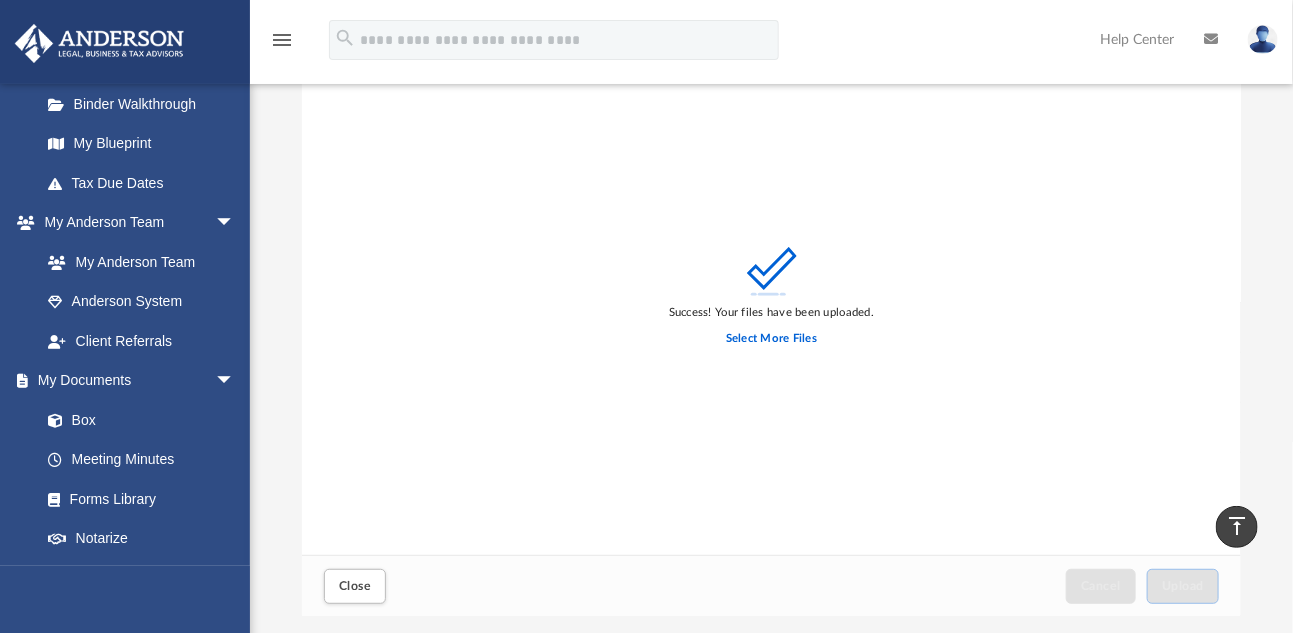 scroll, scrollTop: 0, scrollLeft: 0, axis: both 